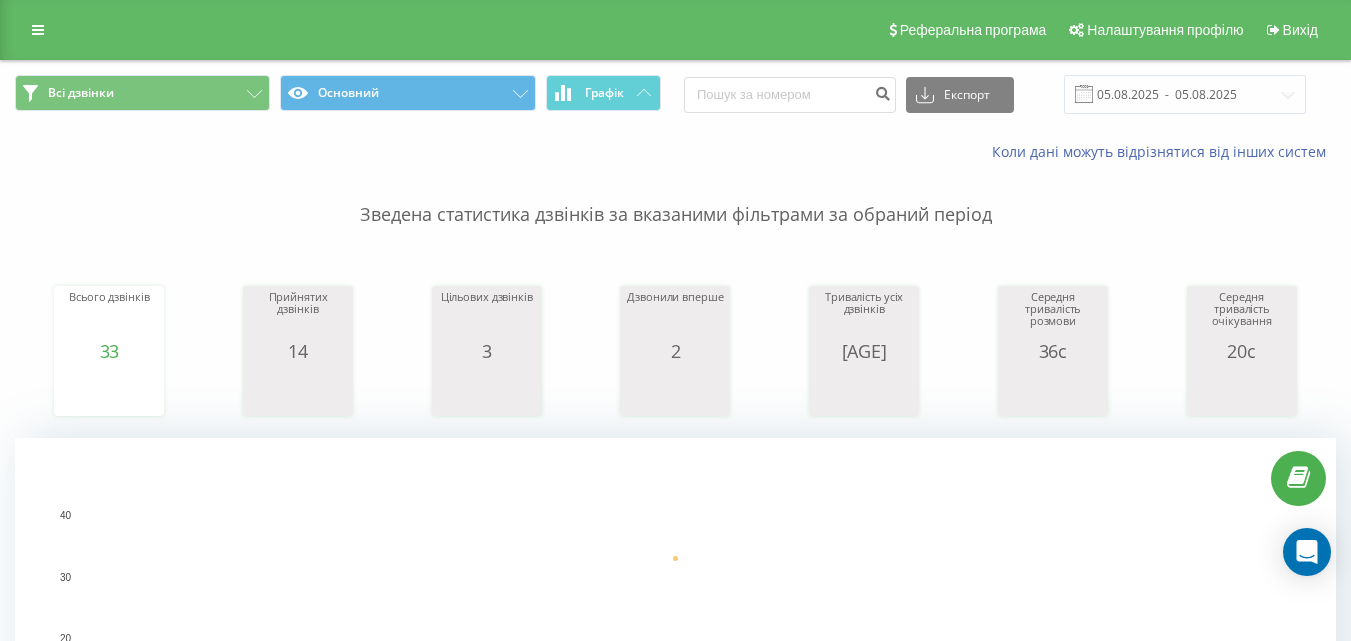 scroll, scrollTop: 0, scrollLeft: 0, axis: both 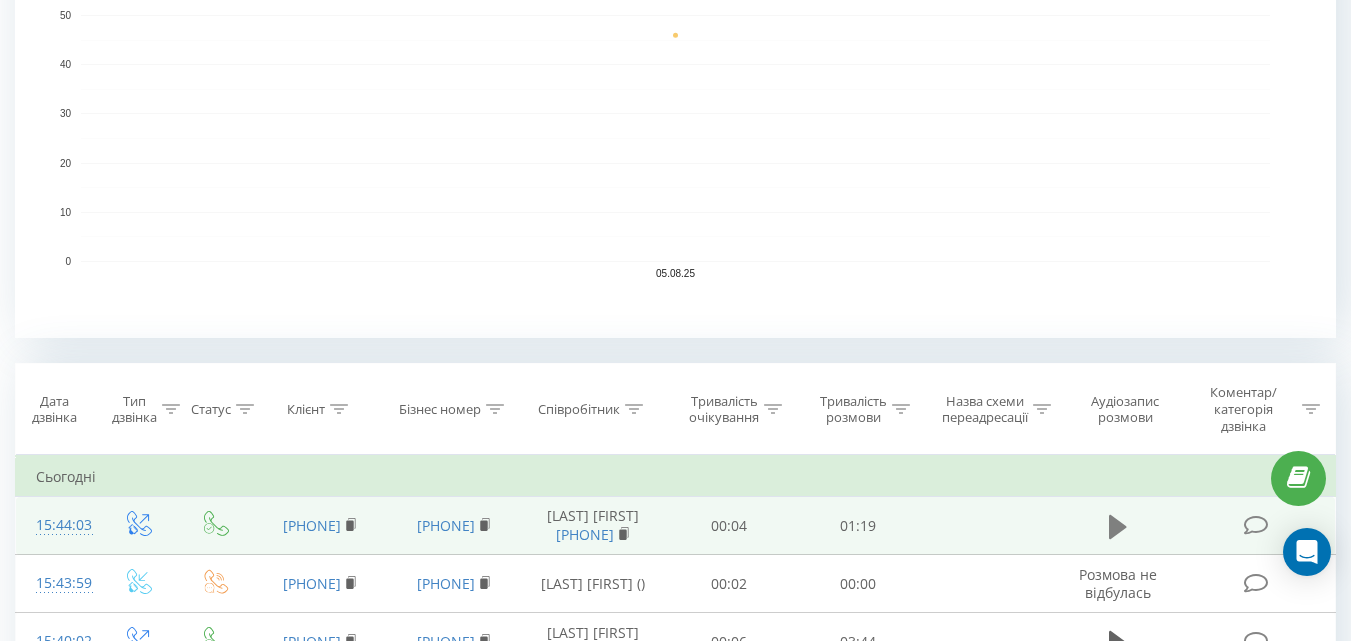 click at bounding box center (1118, 527) 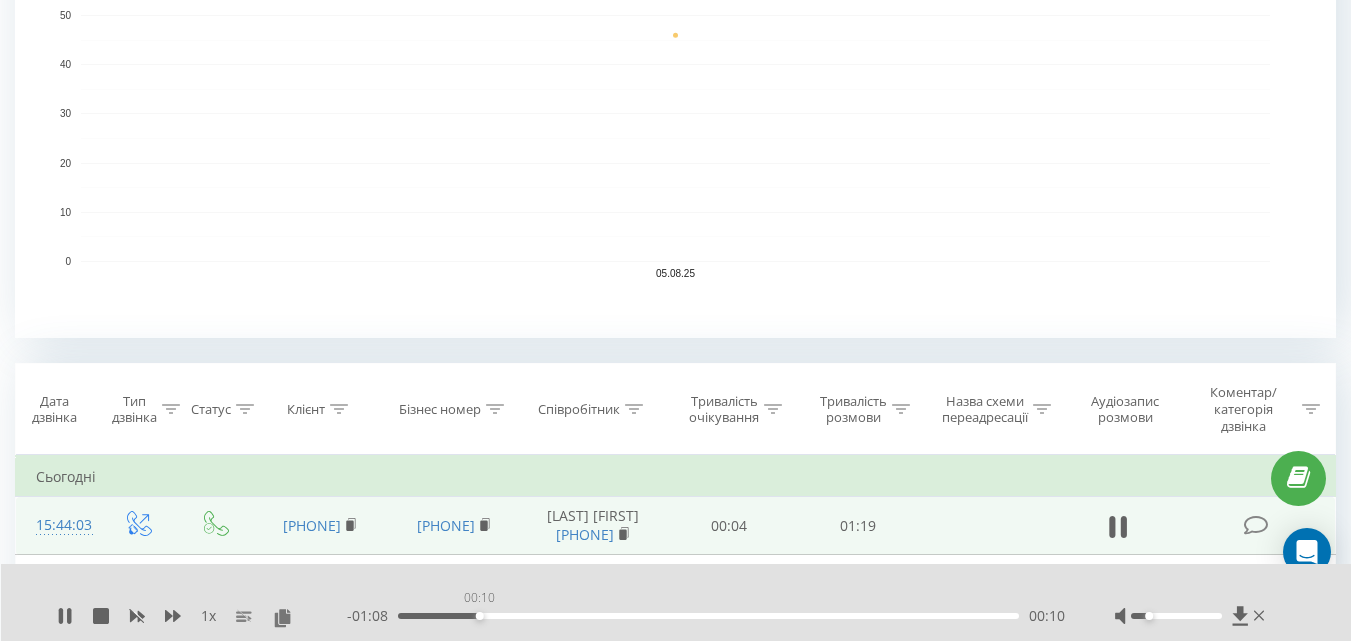 drag, startPoint x: 421, startPoint y: 615, endPoint x: 479, endPoint y: 618, distance: 58.077534 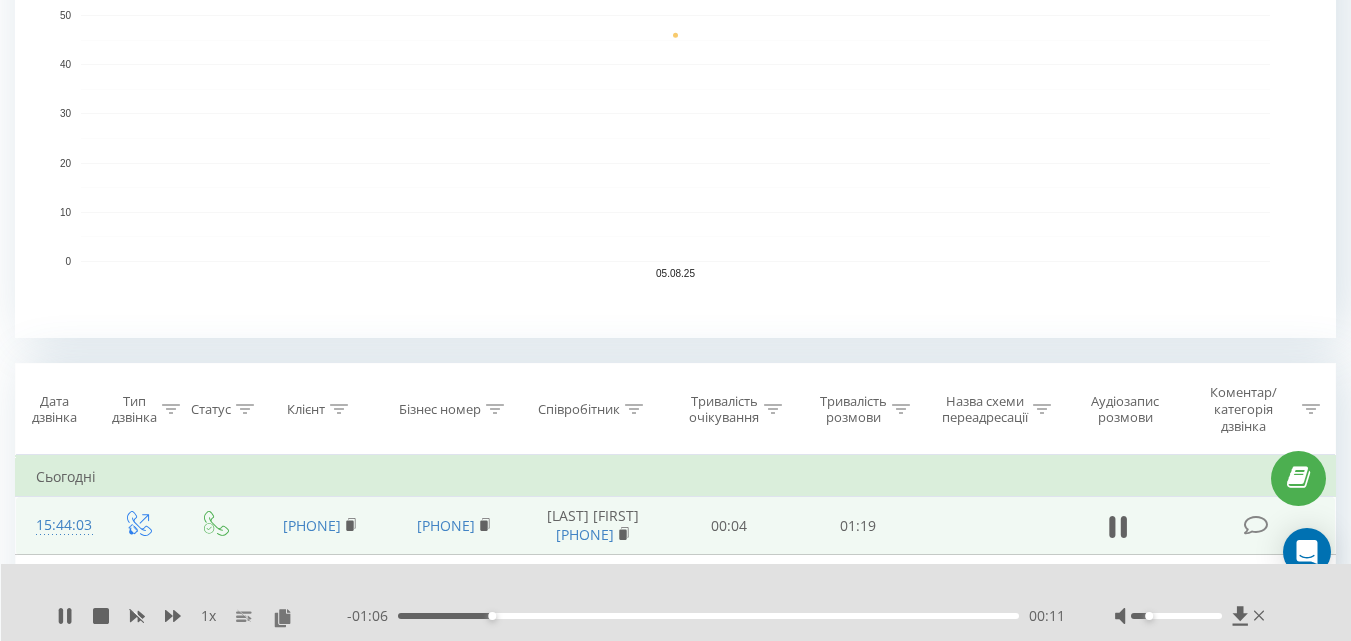 click on "00:11" at bounding box center [708, 616] 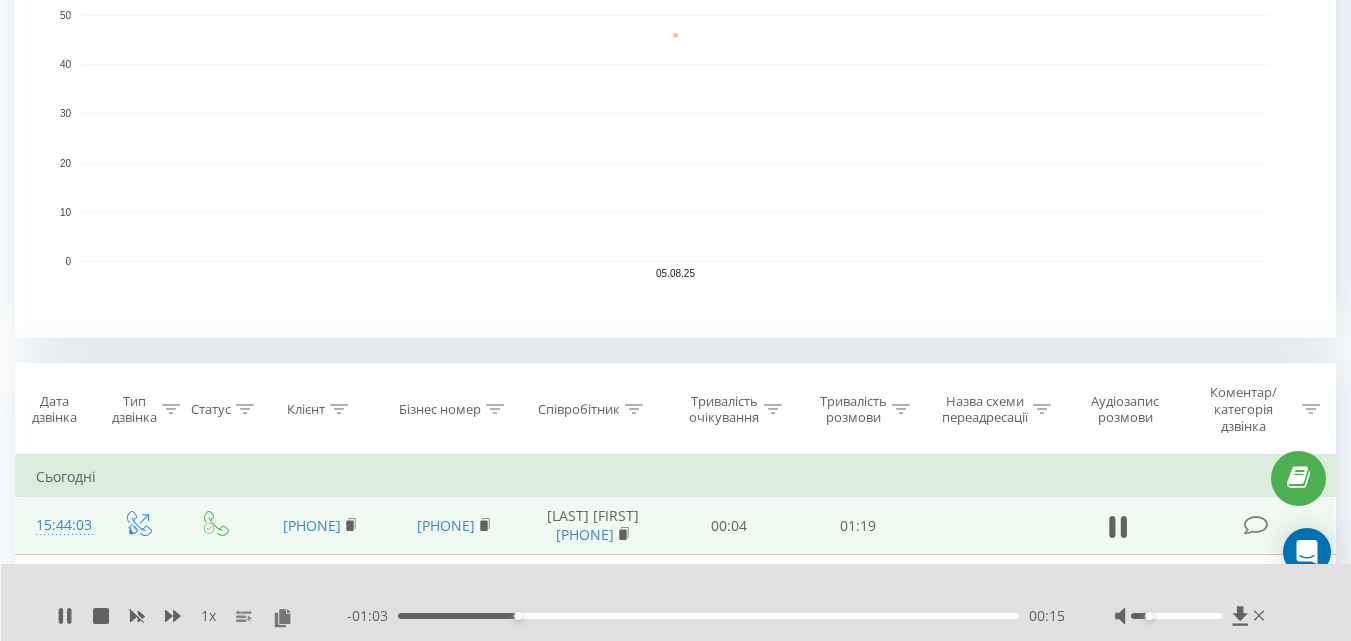 click on "00:15" at bounding box center [518, 616] 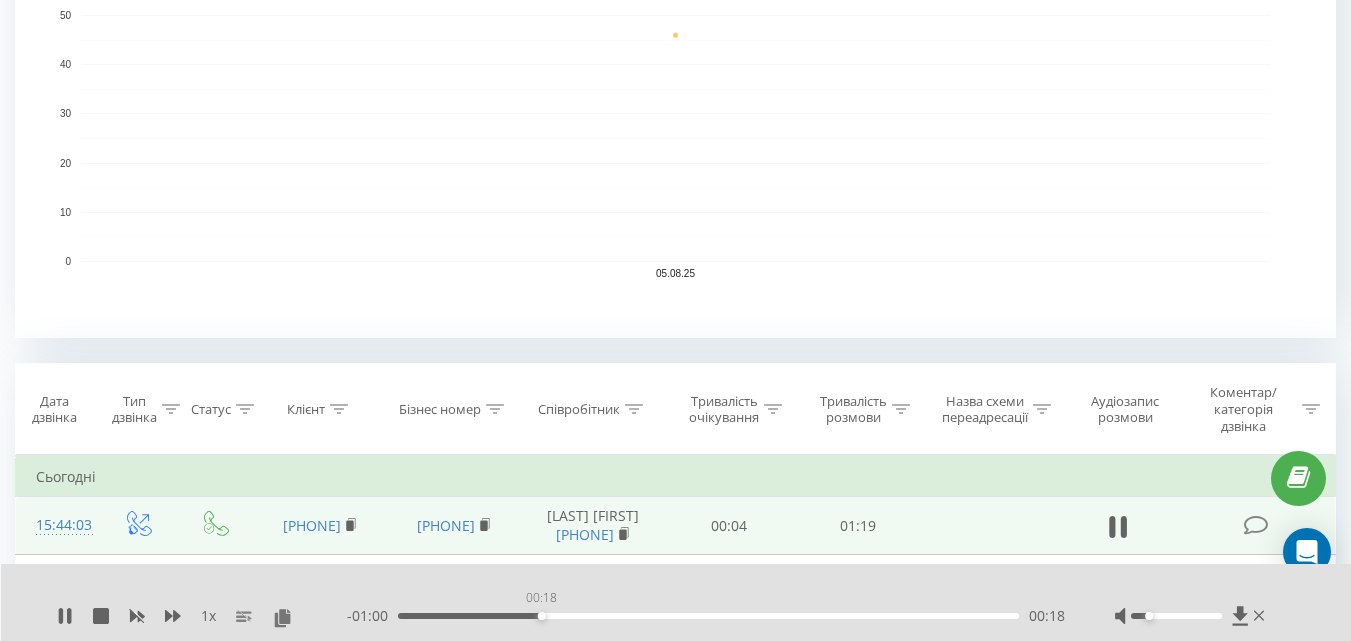 click on "00:18" at bounding box center [708, 616] 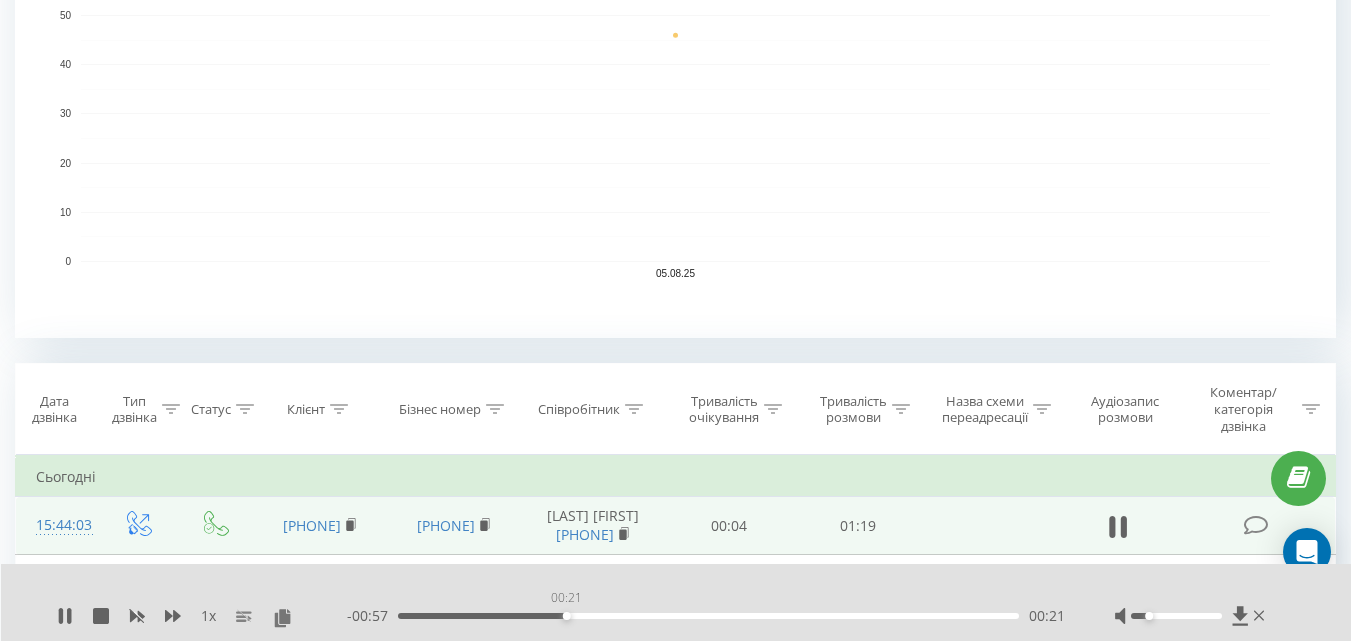 click on "00:21" at bounding box center (708, 616) 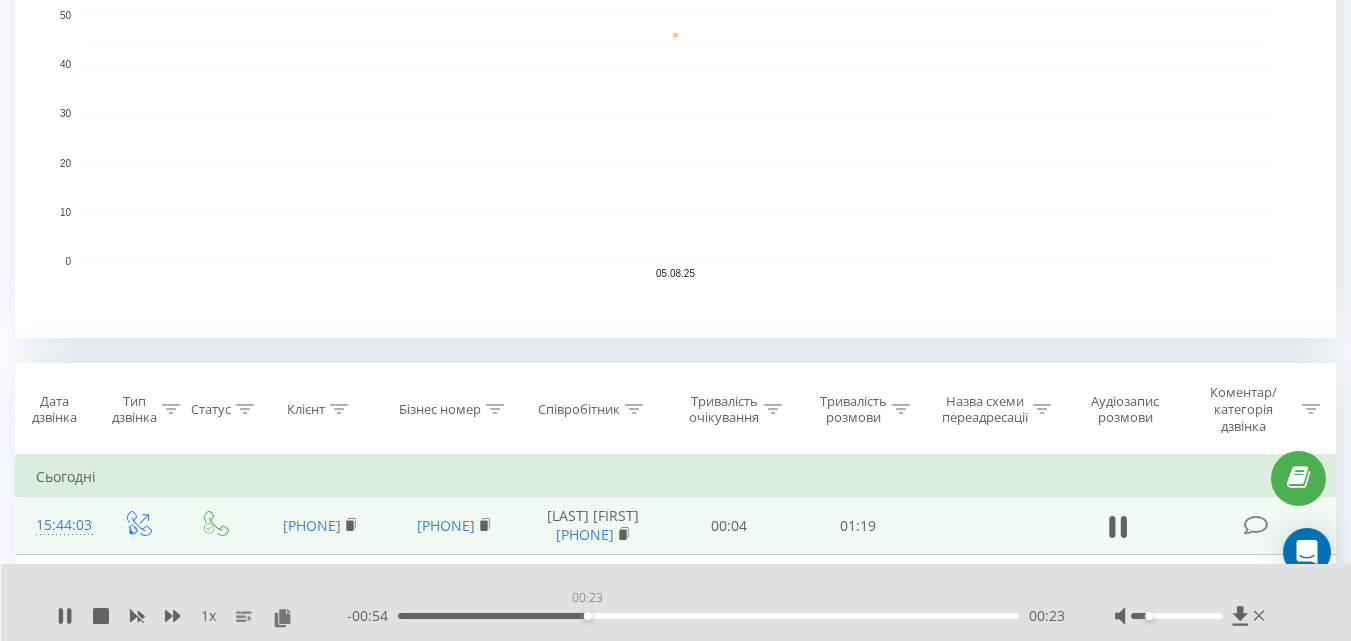 click on "00:23" at bounding box center (708, 616) 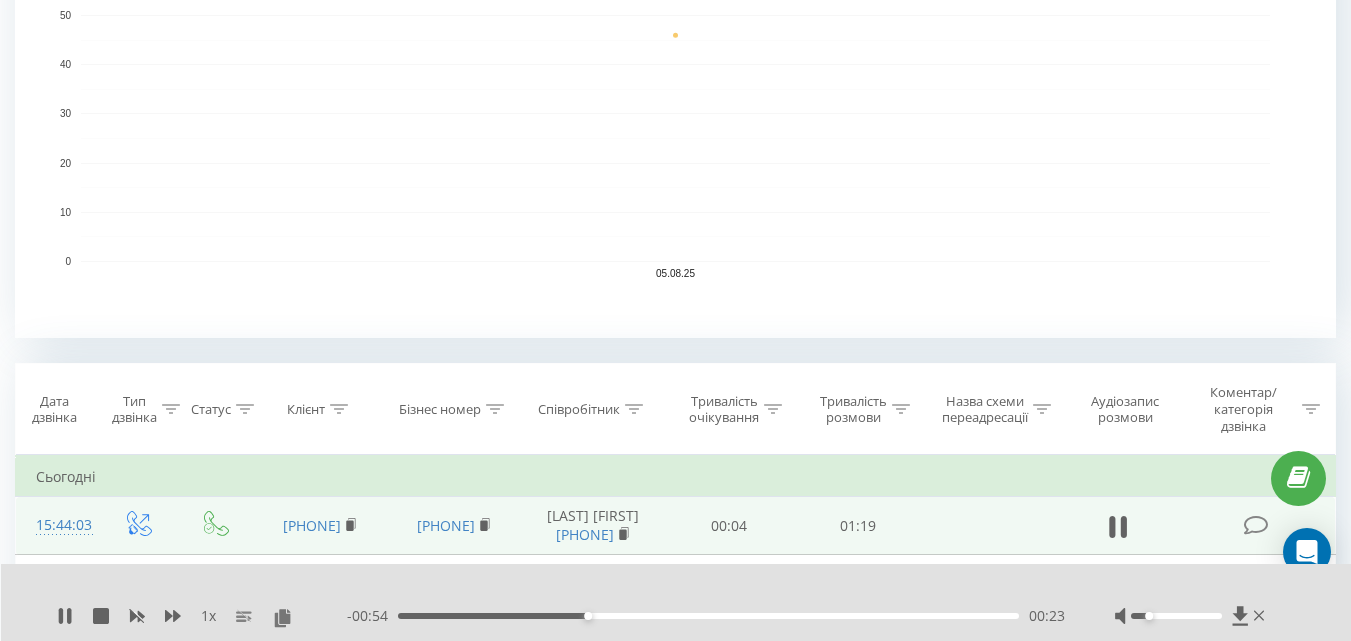 click on "00:23" at bounding box center [708, 616] 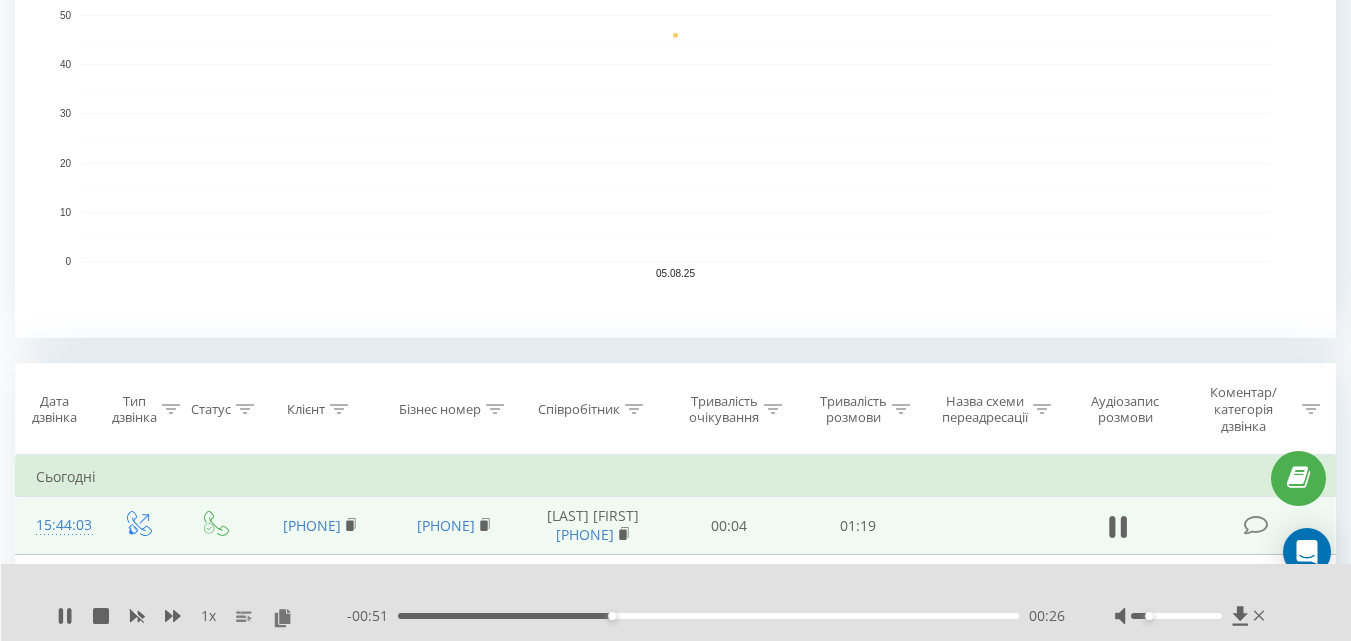 click on "00:26" at bounding box center [708, 616] 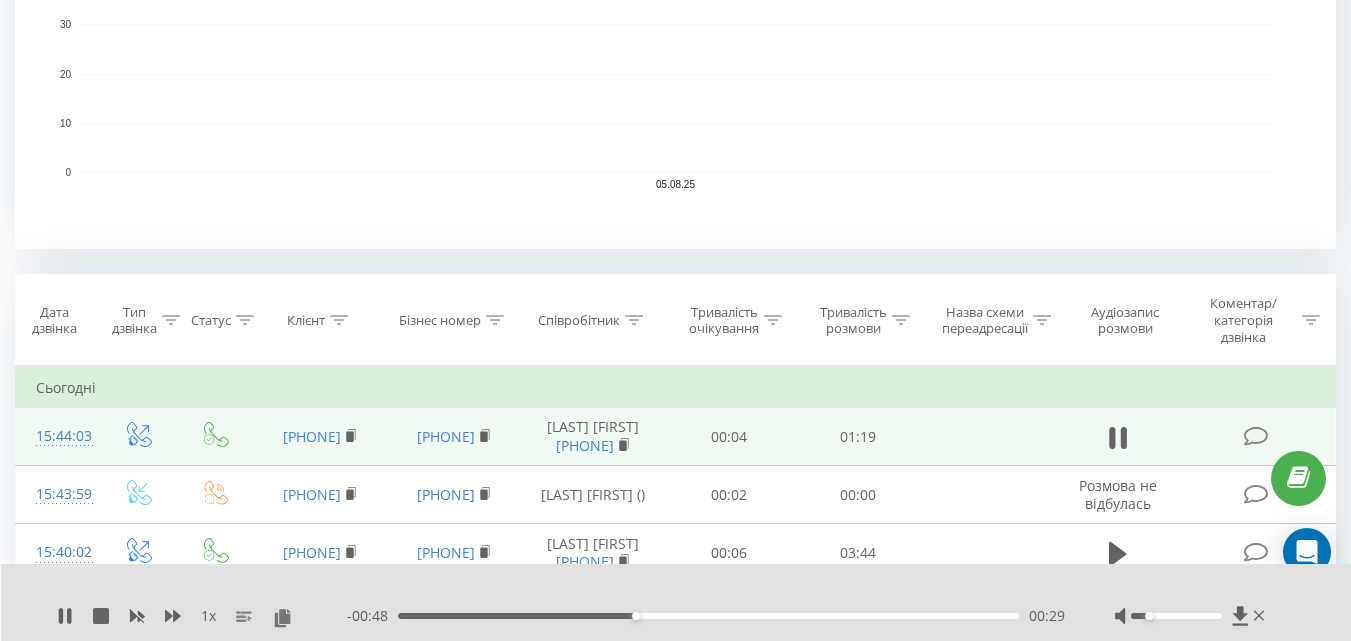 scroll, scrollTop: 700, scrollLeft: 0, axis: vertical 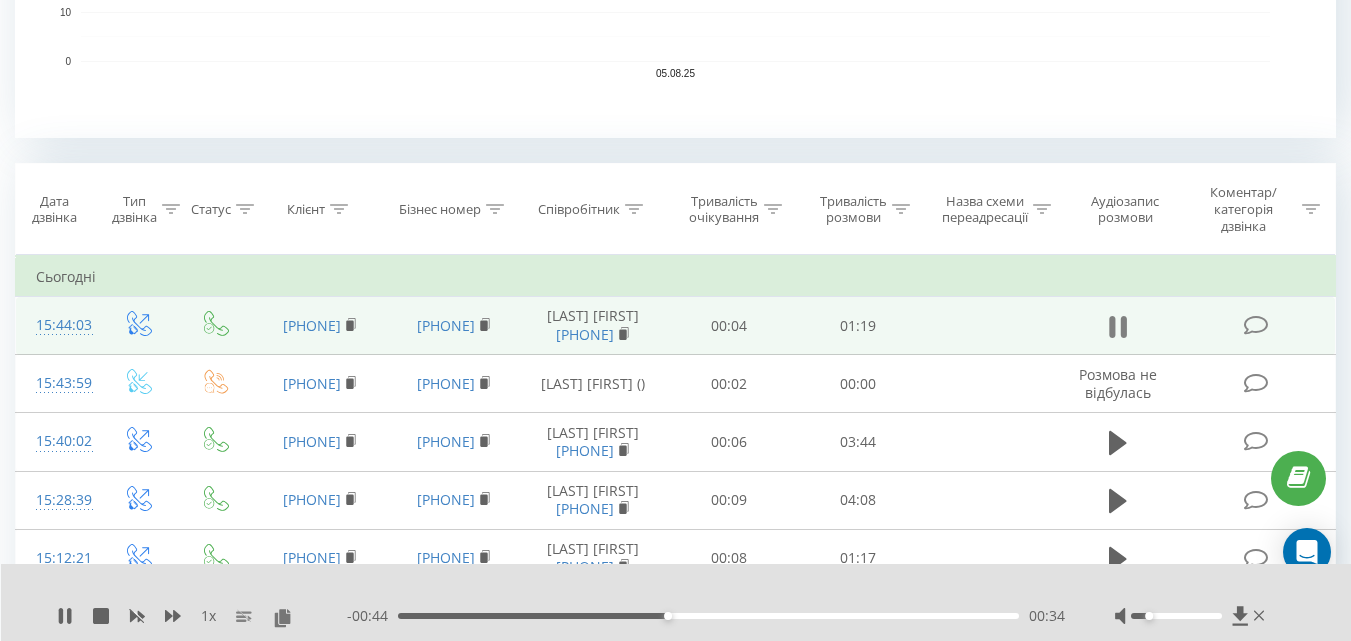 click 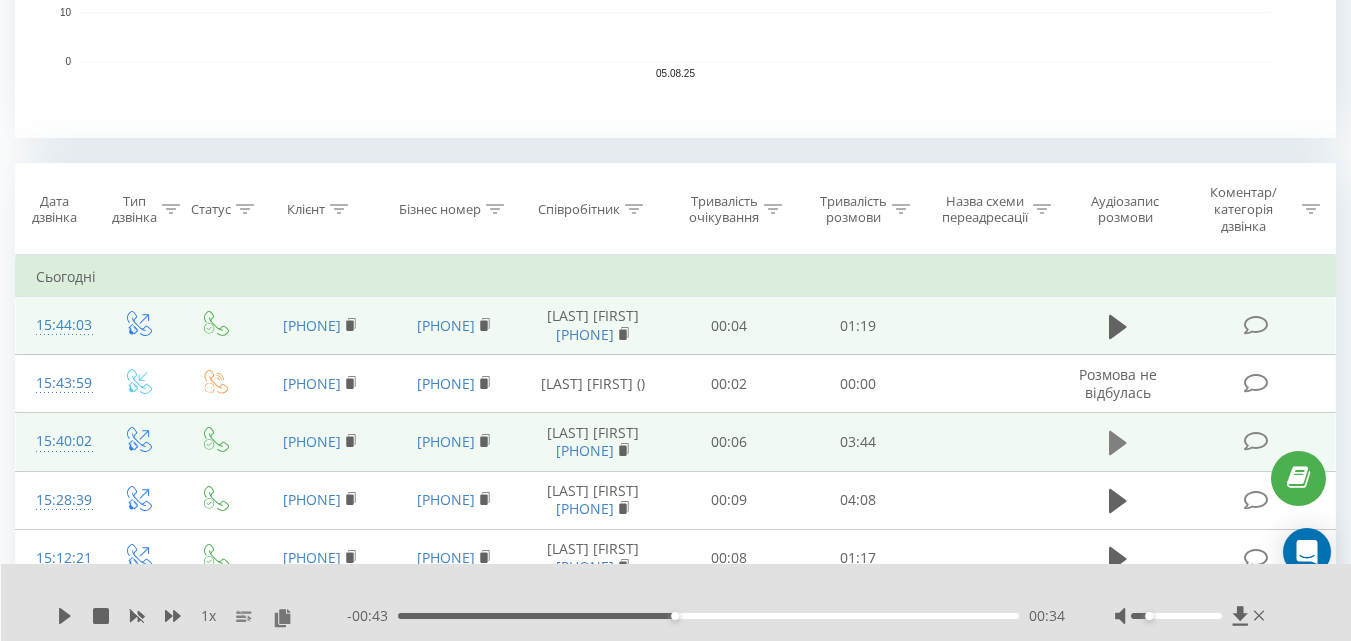 click 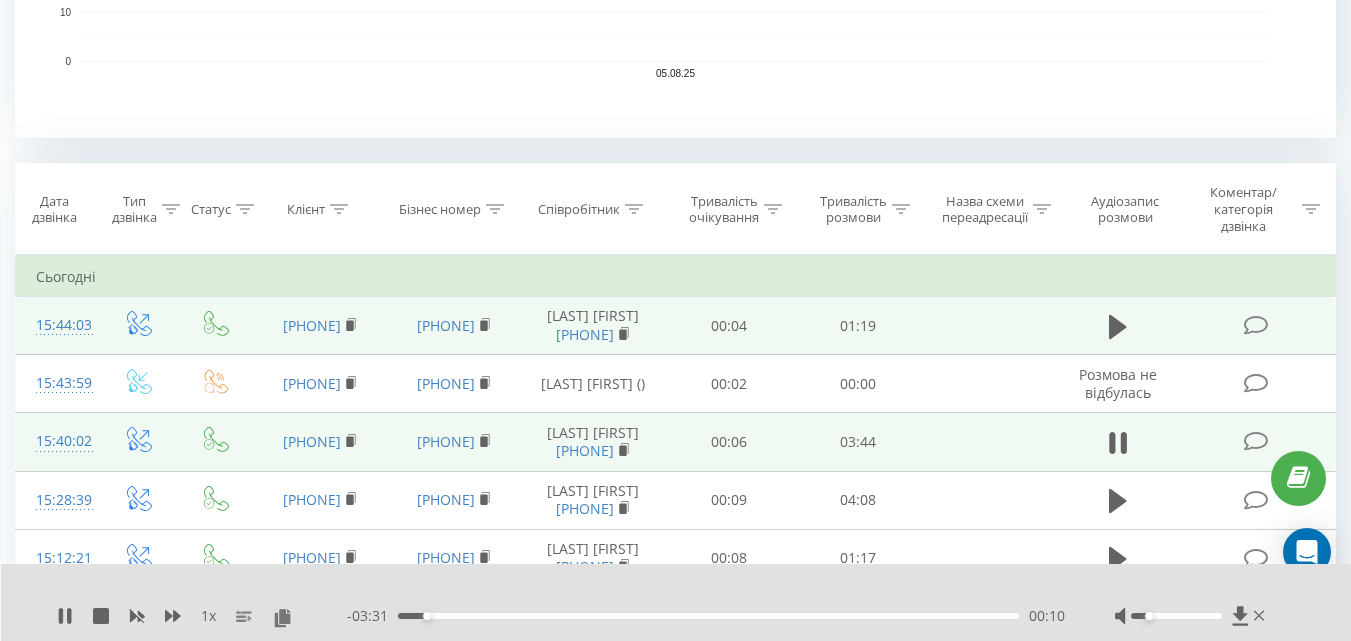 click on "- 03:31 00:10   00:10" at bounding box center [706, 616] 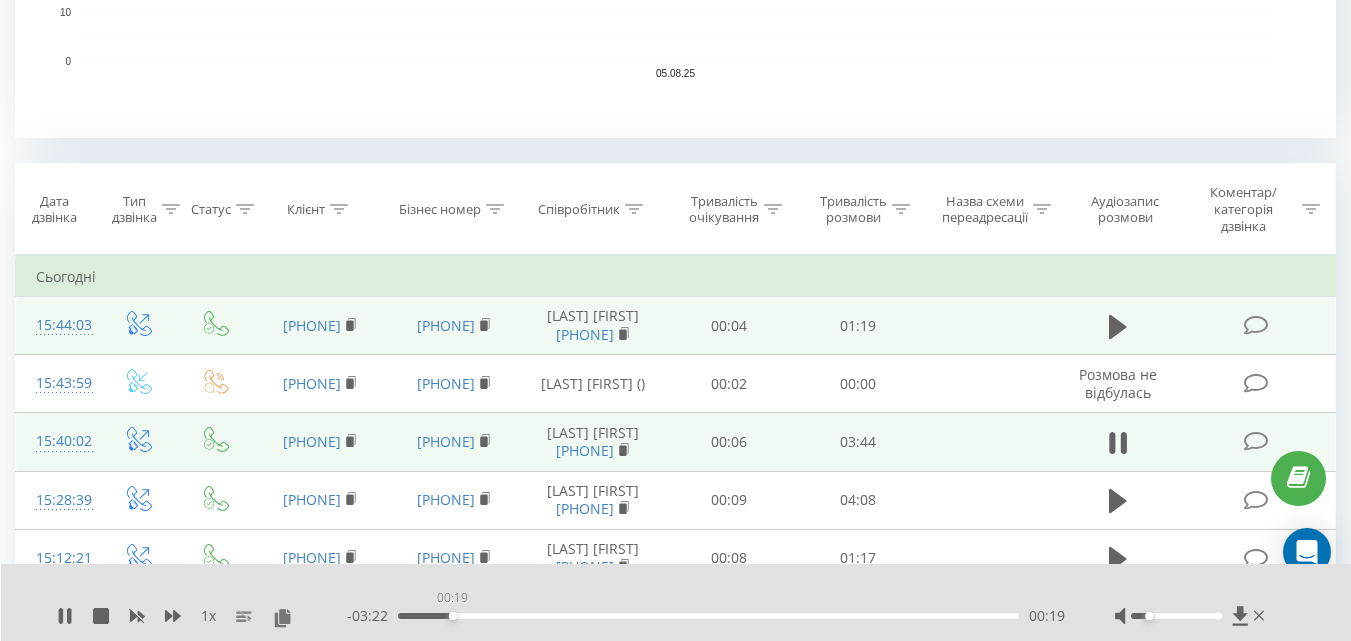 click on "00:19" at bounding box center (708, 616) 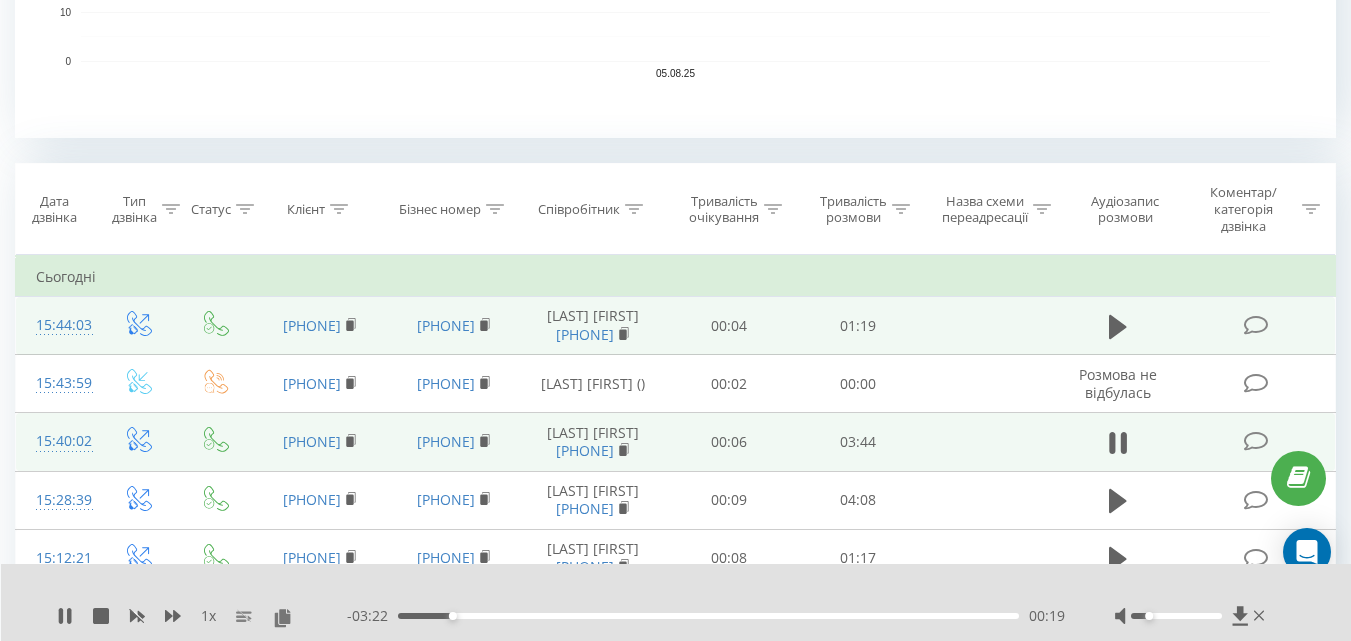 click on "- 03:22 00:19   00:19" at bounding box center (706, 616) 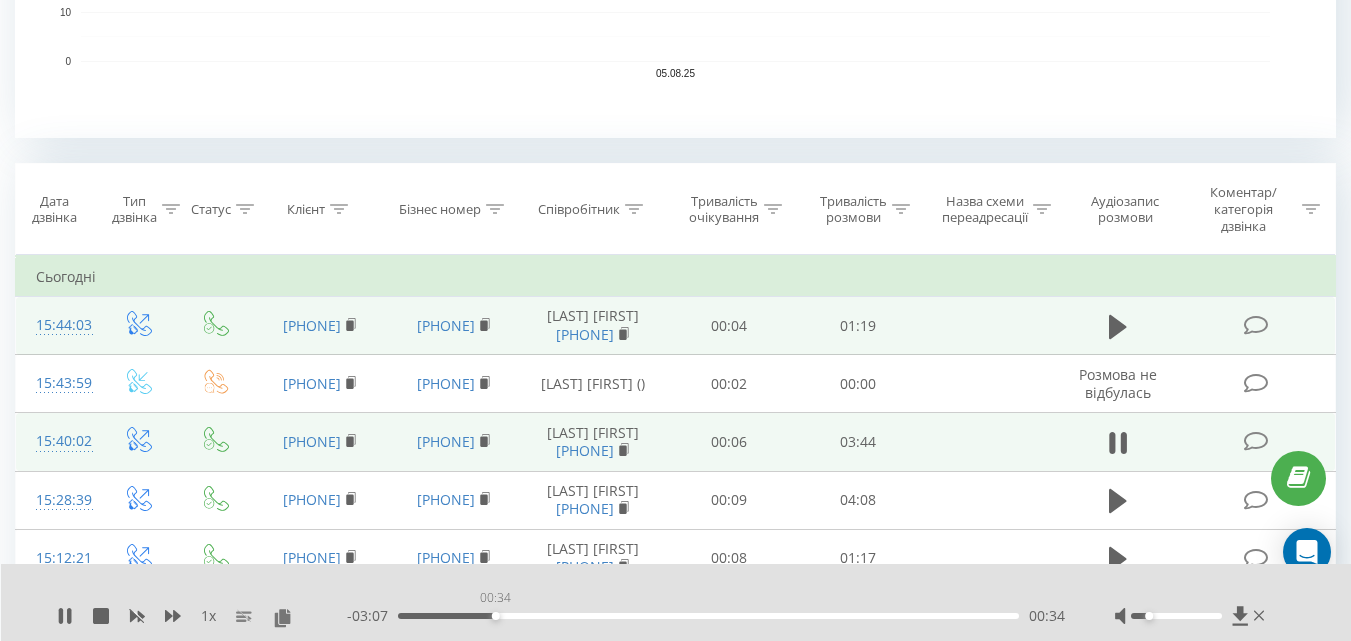 click on "00:34" at bounding box center (708, 616) 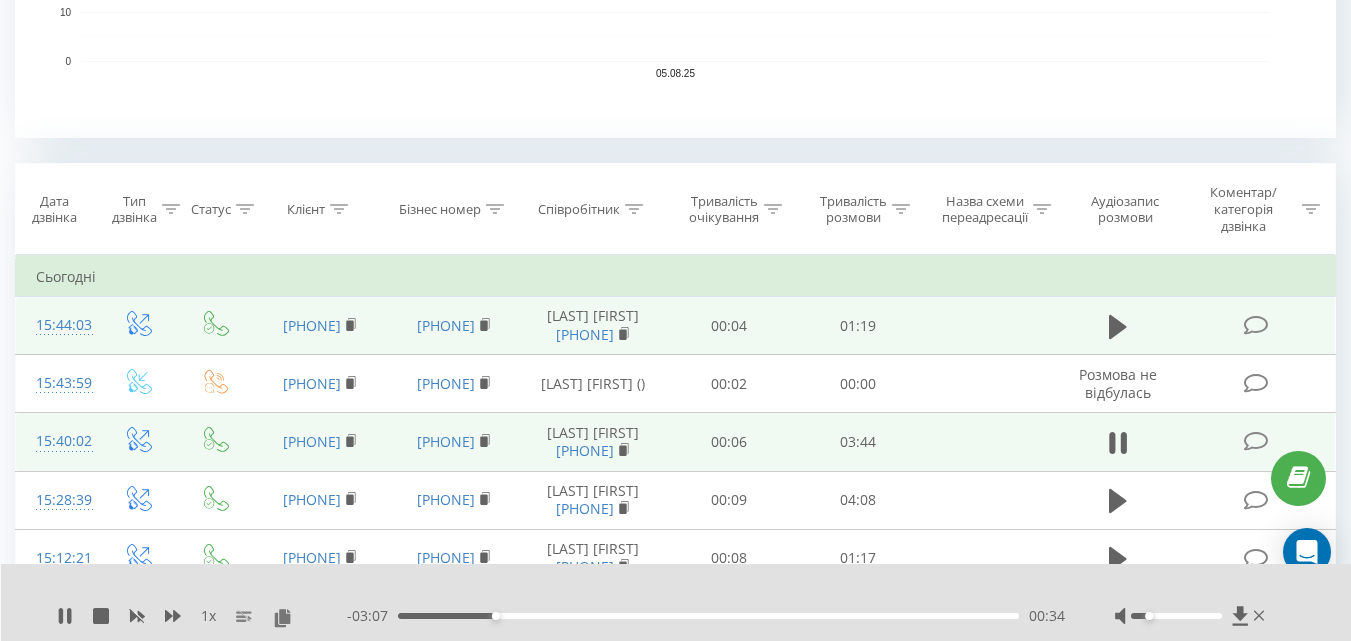 click on "00:34" at bounding box center (708, 616) 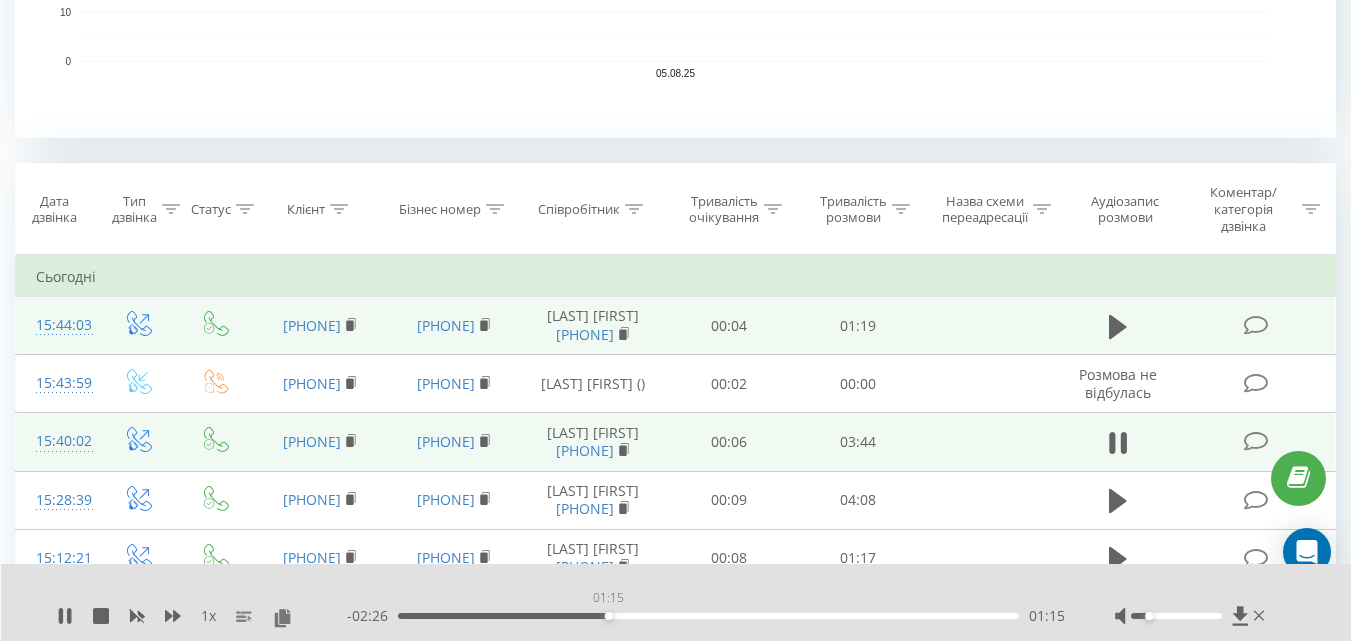 click on "01:15" at bounding box center [708, 616] 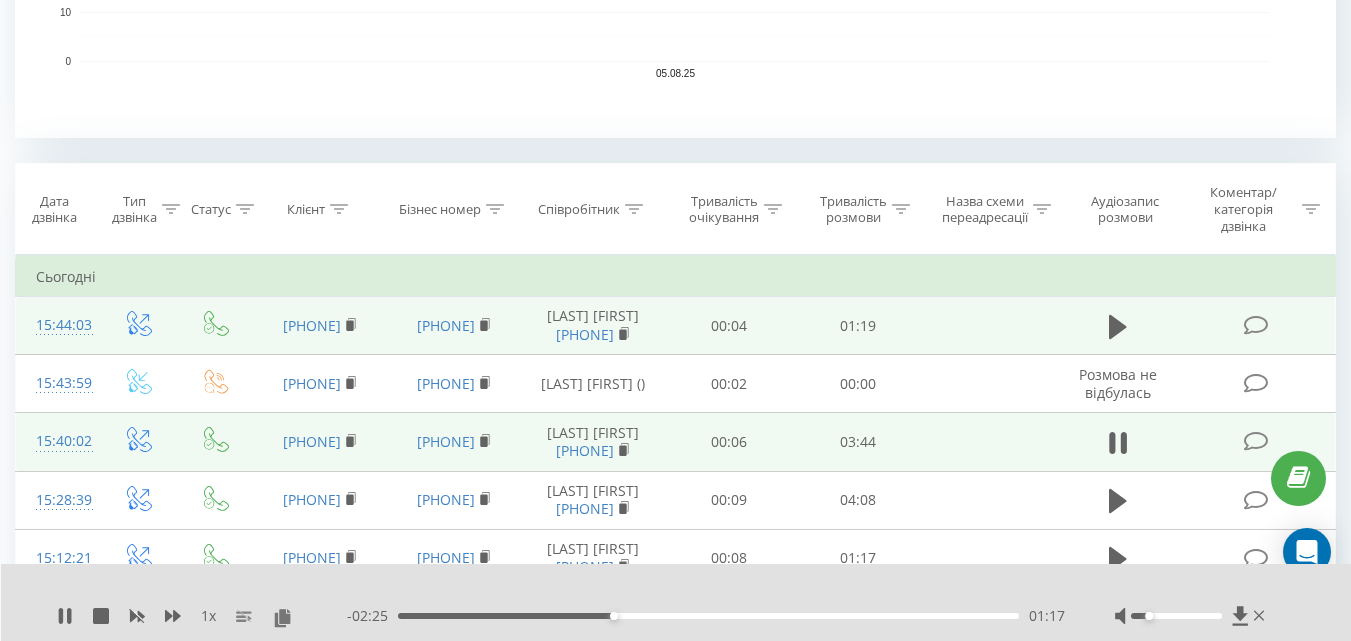 click on "01:17" at bounding box center [708, 616] 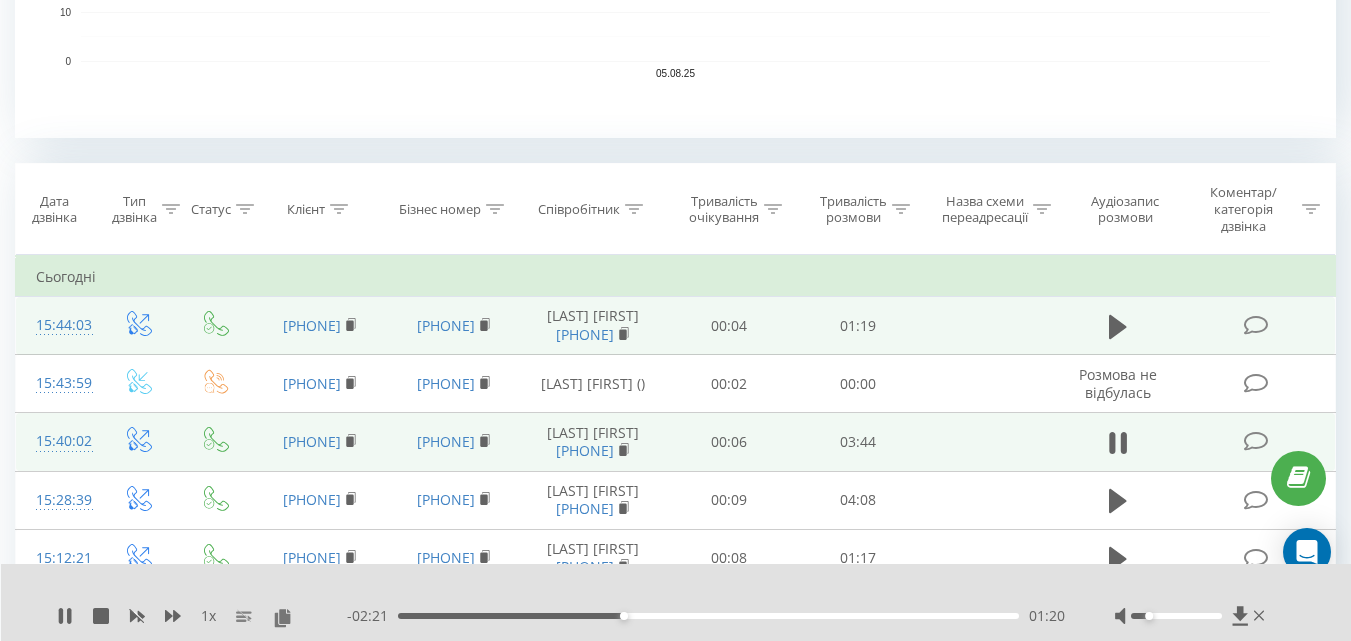 click on "01:20" at bounding box center [708, 616] 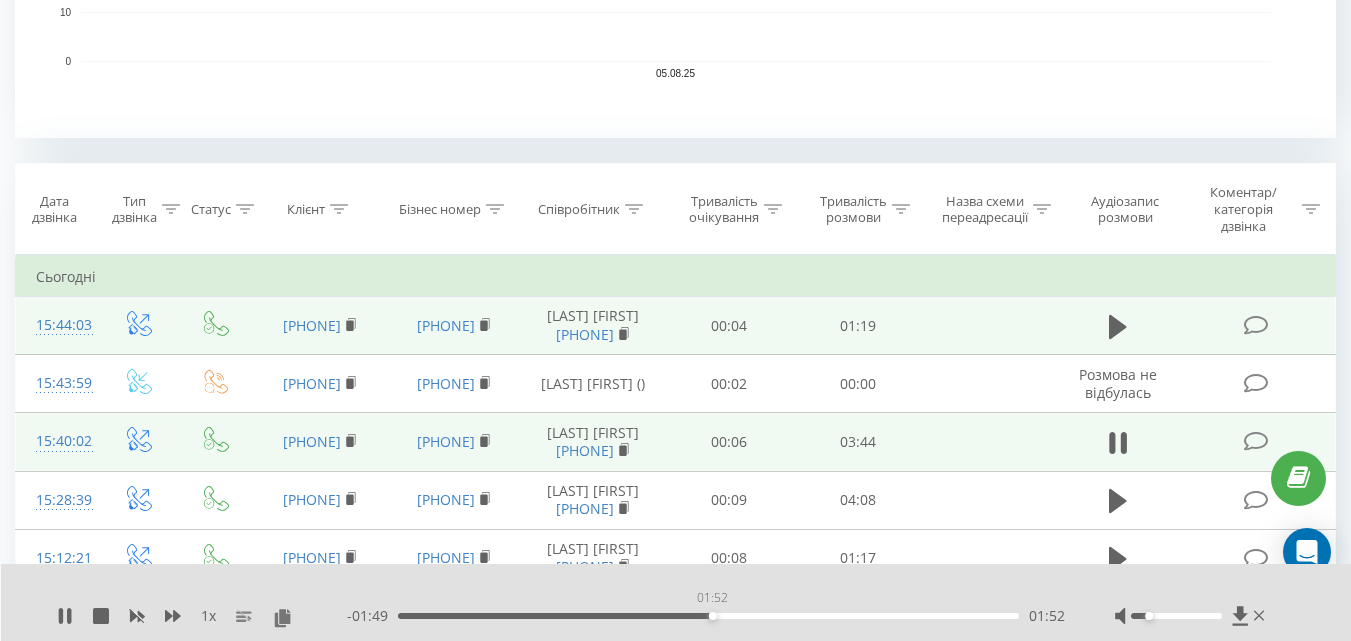 click on "01:52" at bounding box center [708, 616] 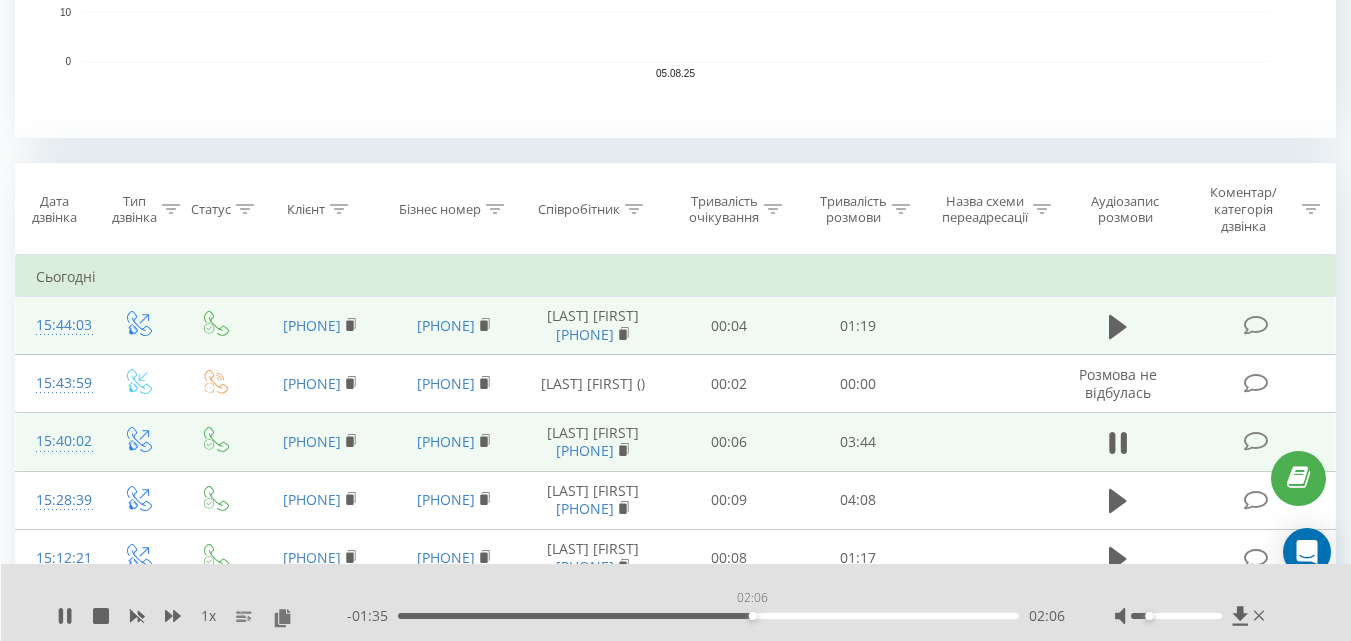 click on "02:06" at bounding box center (708, 616) 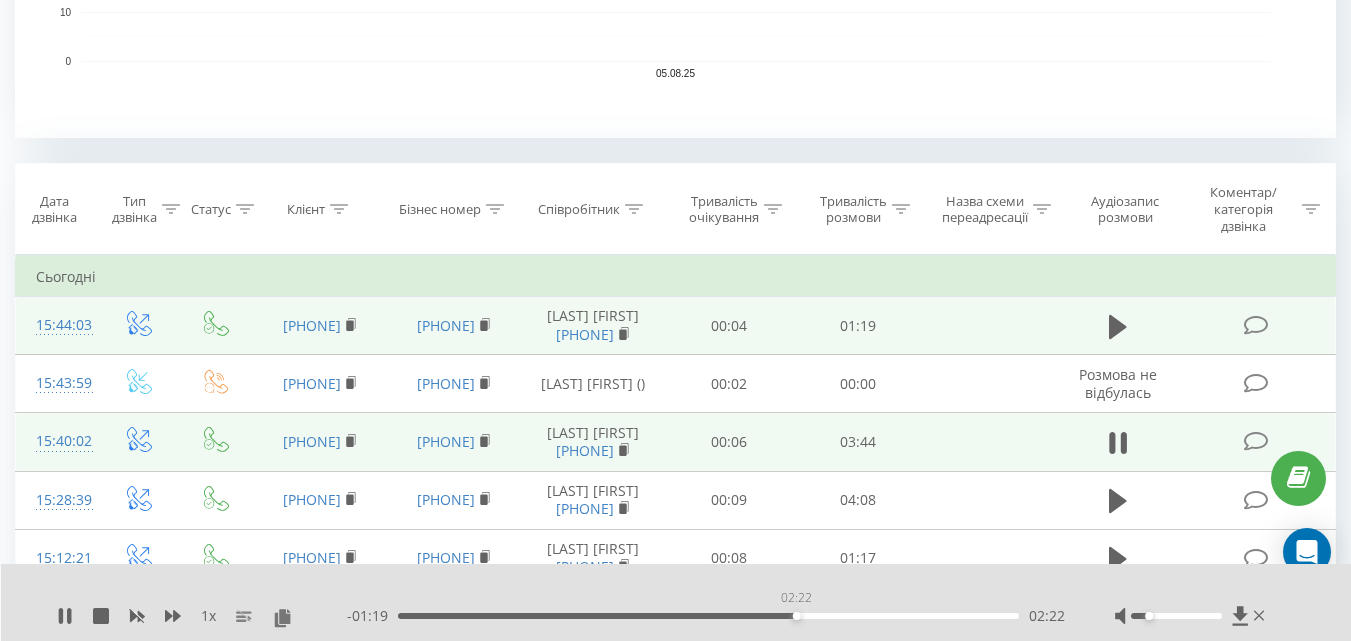 click on "02:22" at bounding box center (708, 616) 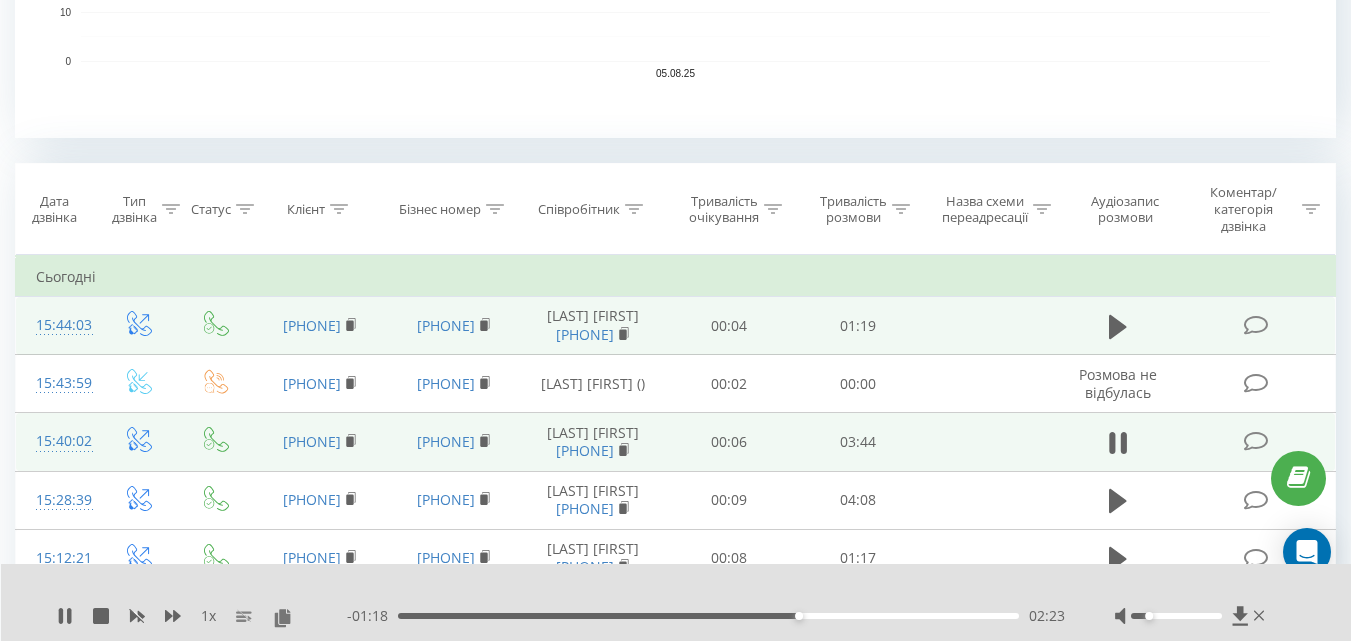 click on "02:23" at bounding box center [708, 616] 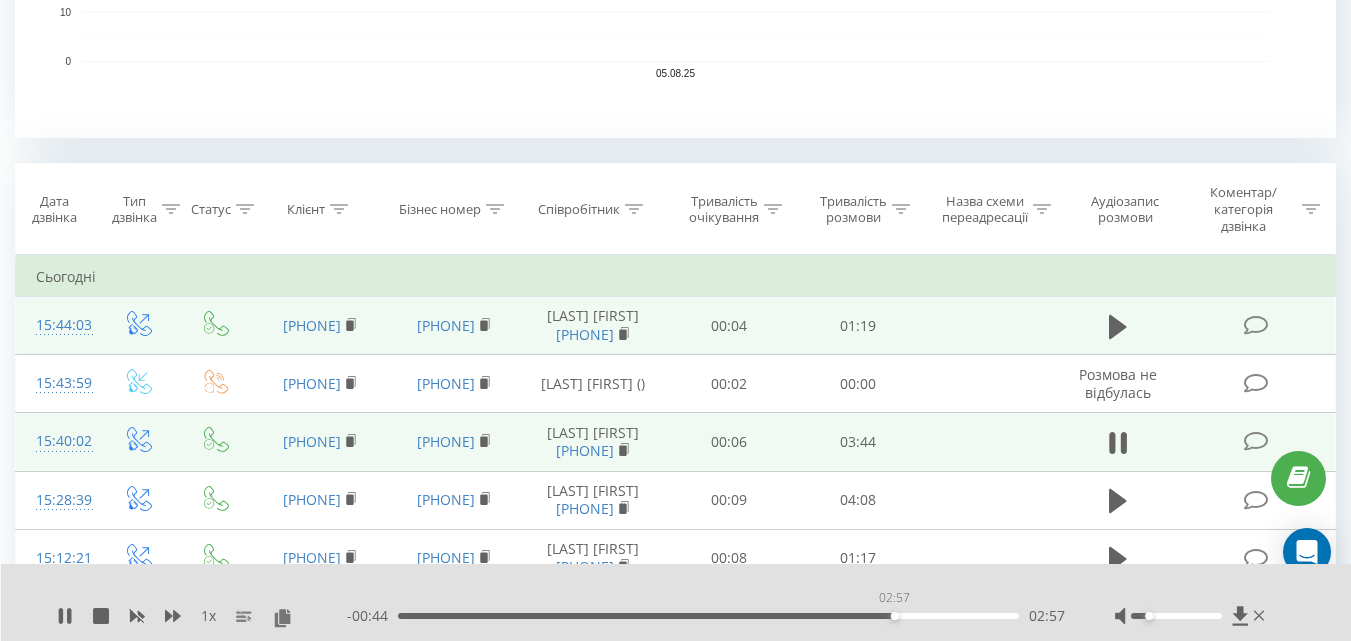 click on "02:57" at bounding box center (708, 616) 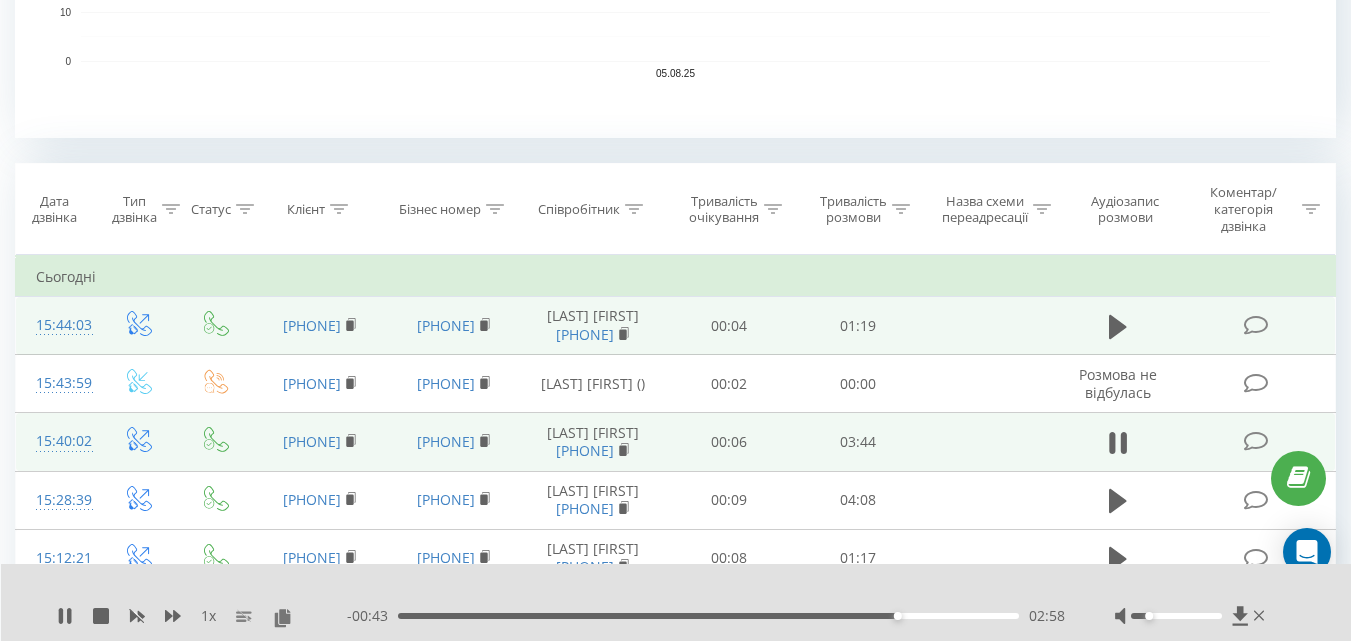 click on "- 00:43 02:58   02:58" at bounding box center [706, 616] 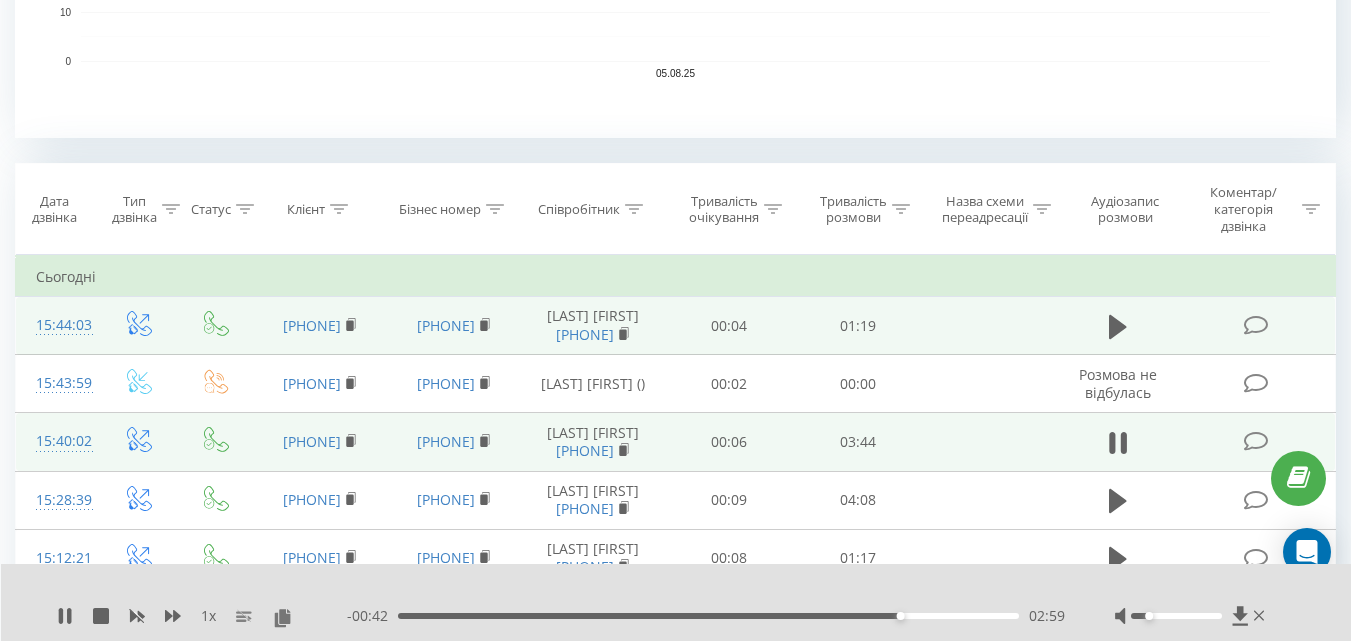 click on "- 00:42 02:59   02:59" at bounding box center (706, 616) 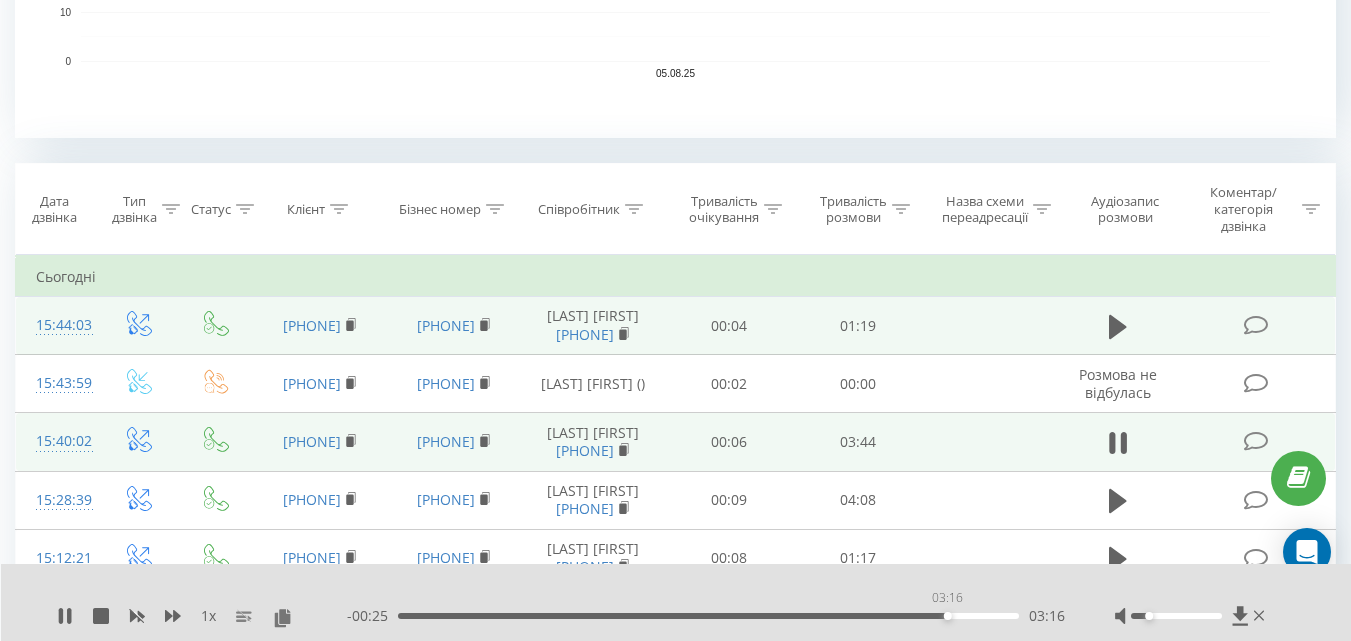 click on "03:16" at bounding box center [708, 616] 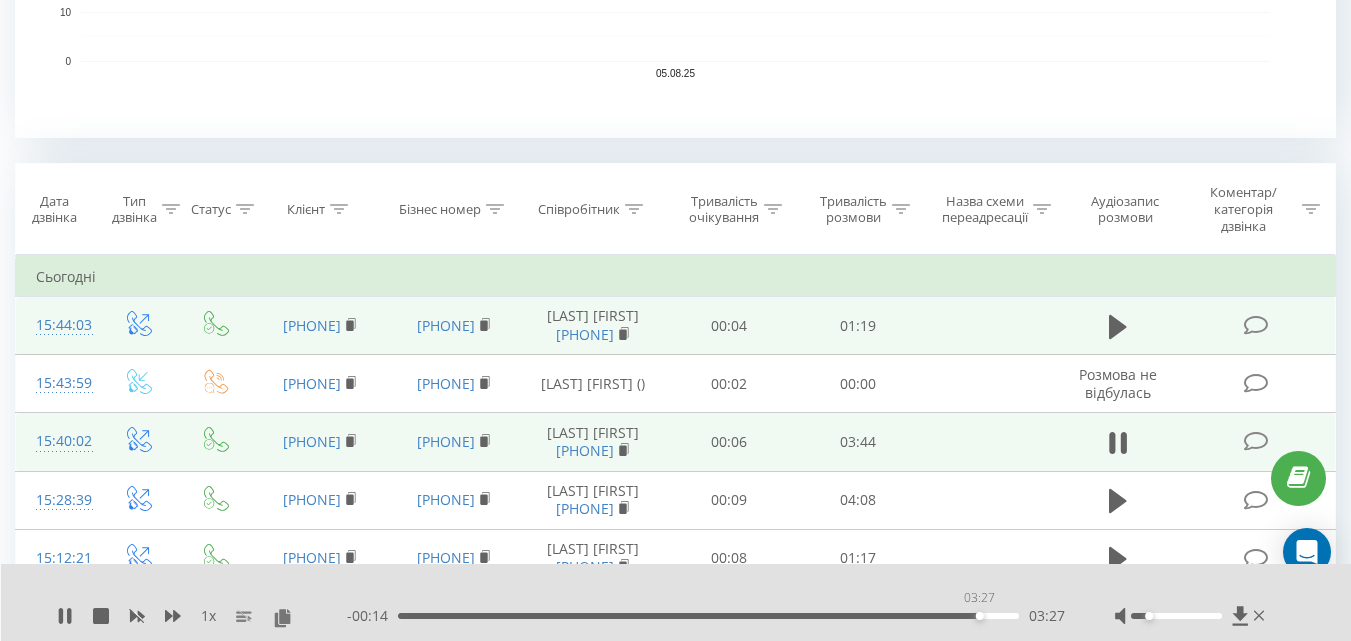 click on "03:27" at bounding box center (708, 616) 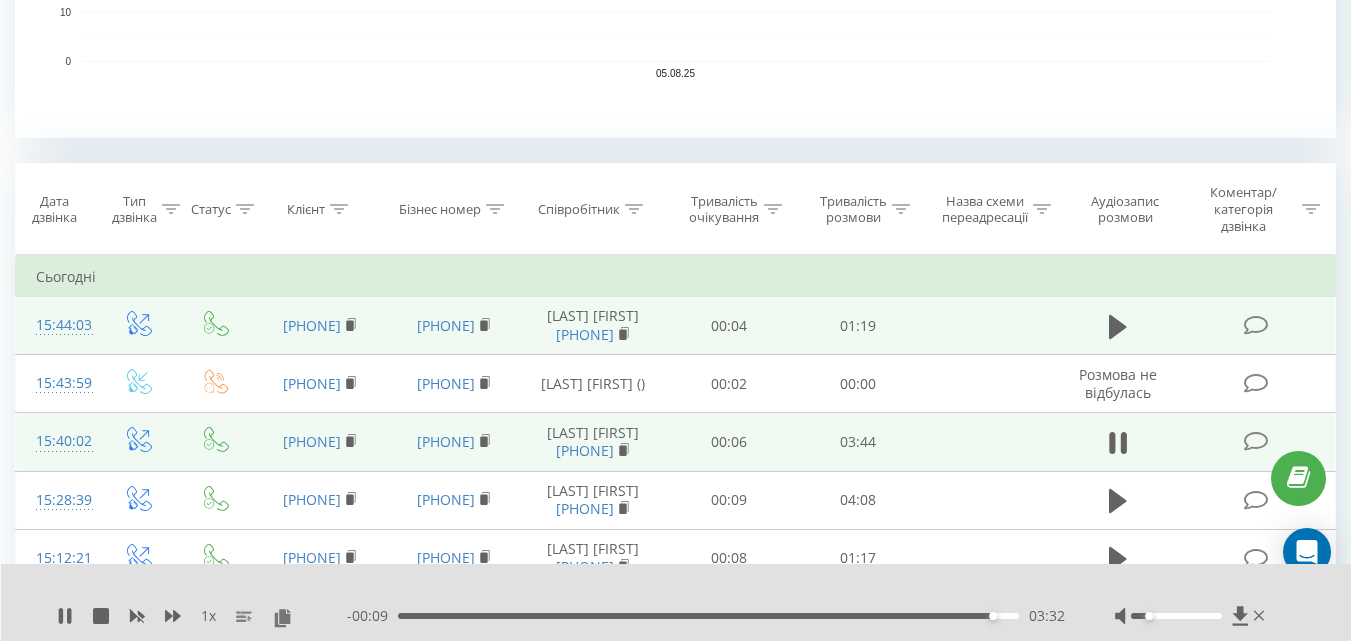 click on "1 x  - 00:09 03:32   03:32" at bounding box center (676, 602) 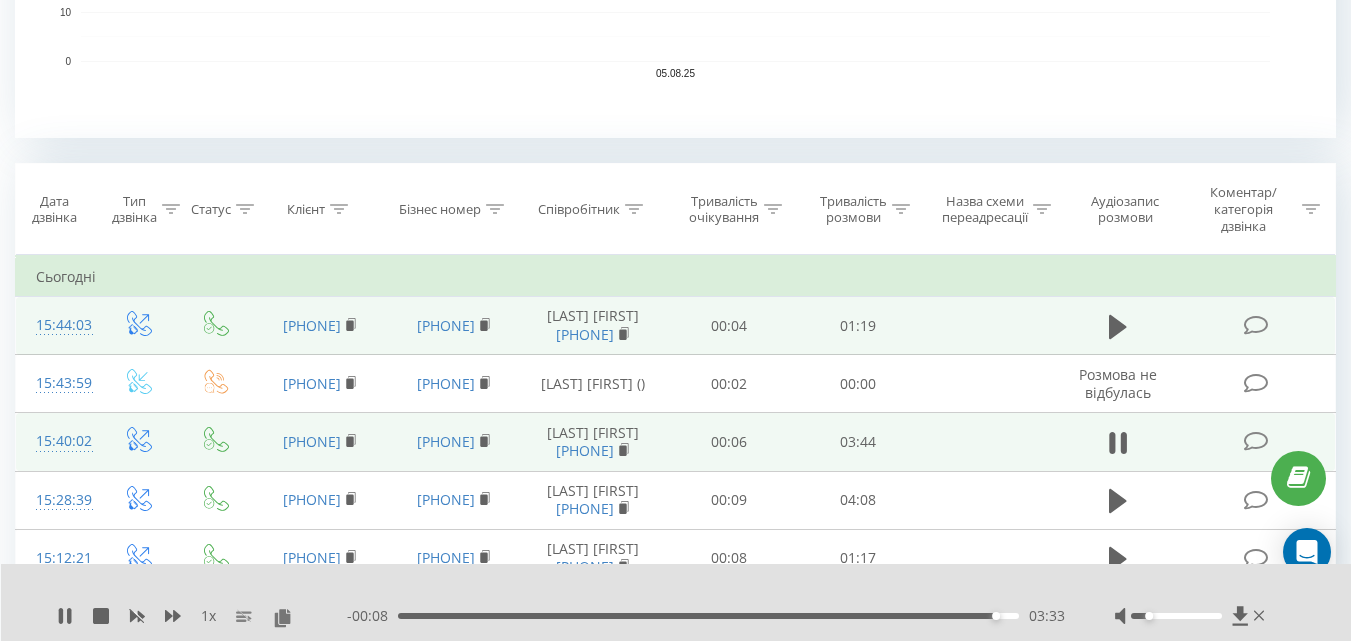 click on "- 00:08 03:33   03:33" at bounding box center [706, 616] 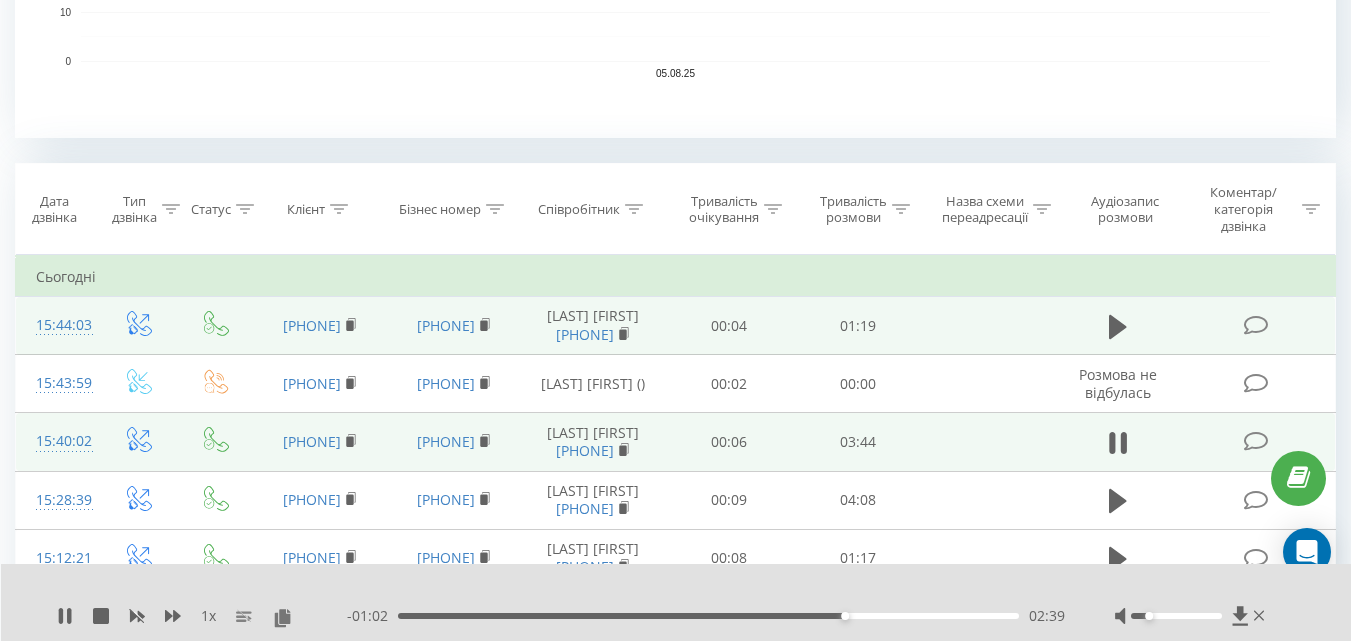 click on "- 01:02 02:39   02:39" at bounding box center [706, 616] 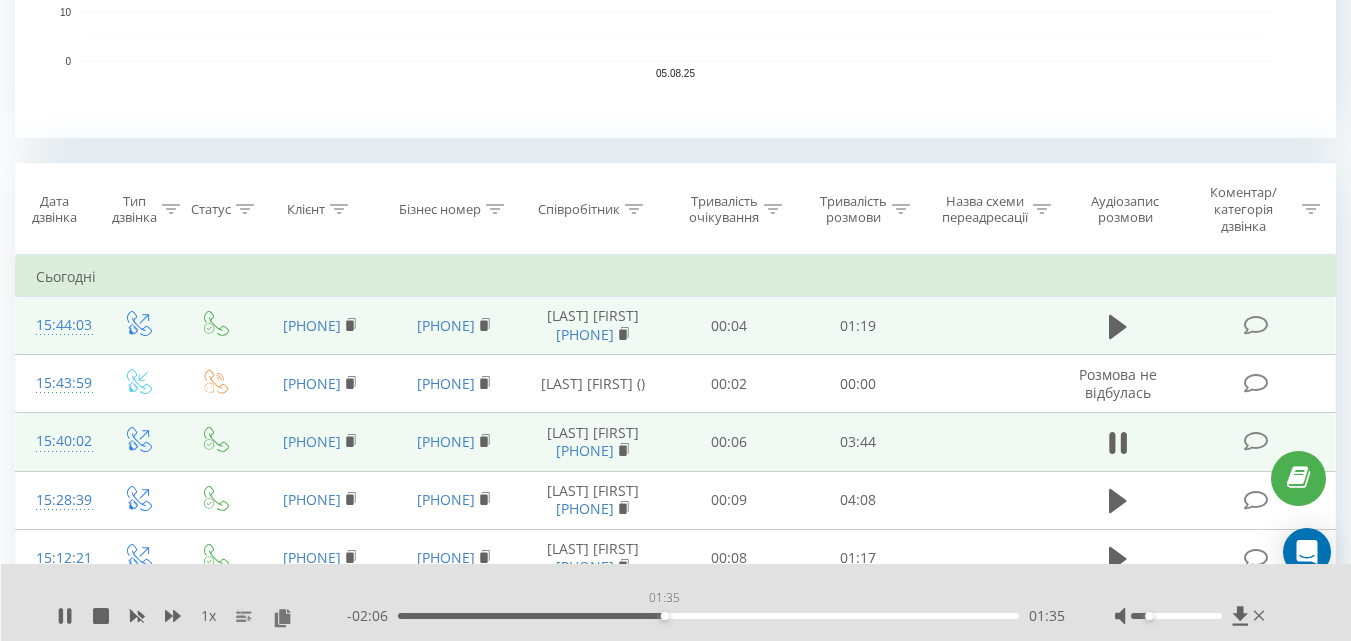 click on "01:35" at bounding box center (708, 616) 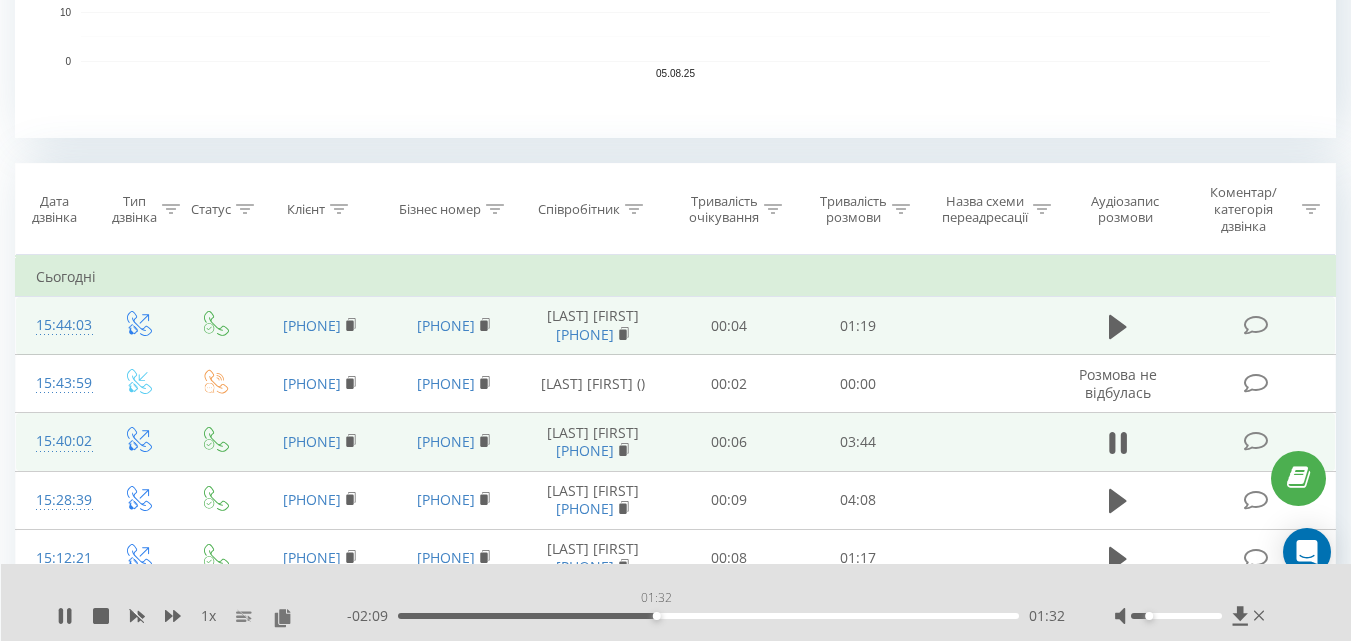 click on "01:32" at bounding box center [708, 616] 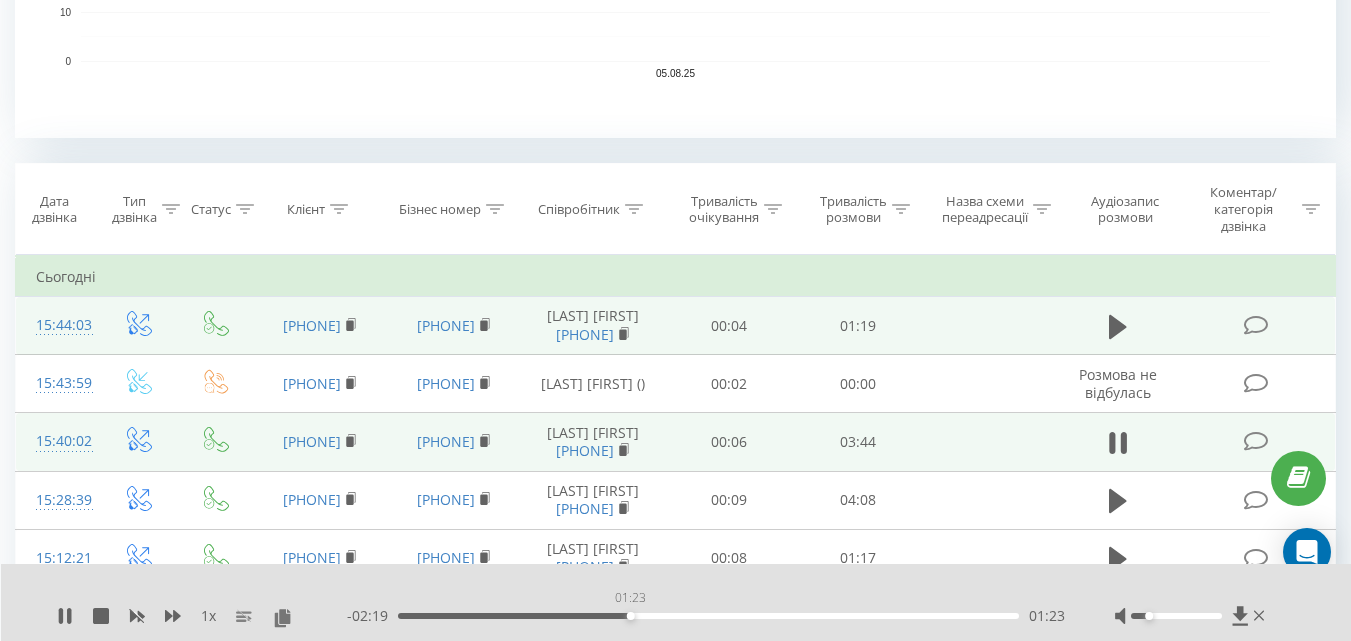click on "01:23" at bounding box center [708, 616] 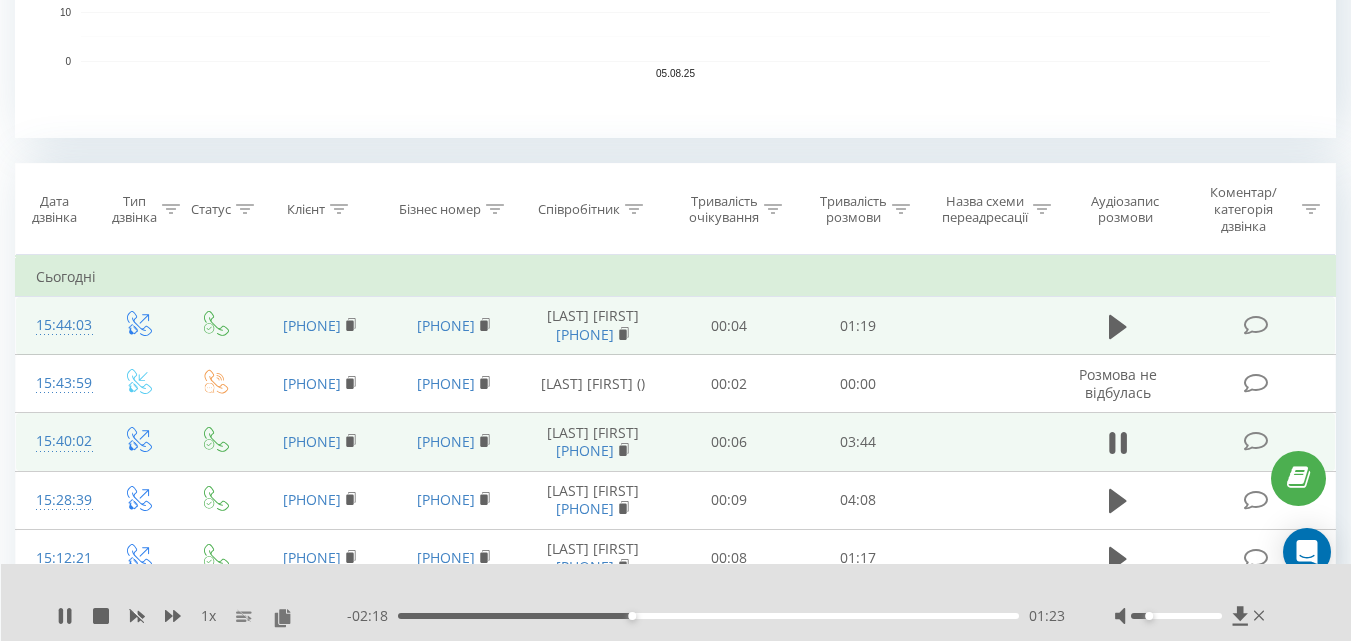 click on "01:23" at bounding box center (708, 616) 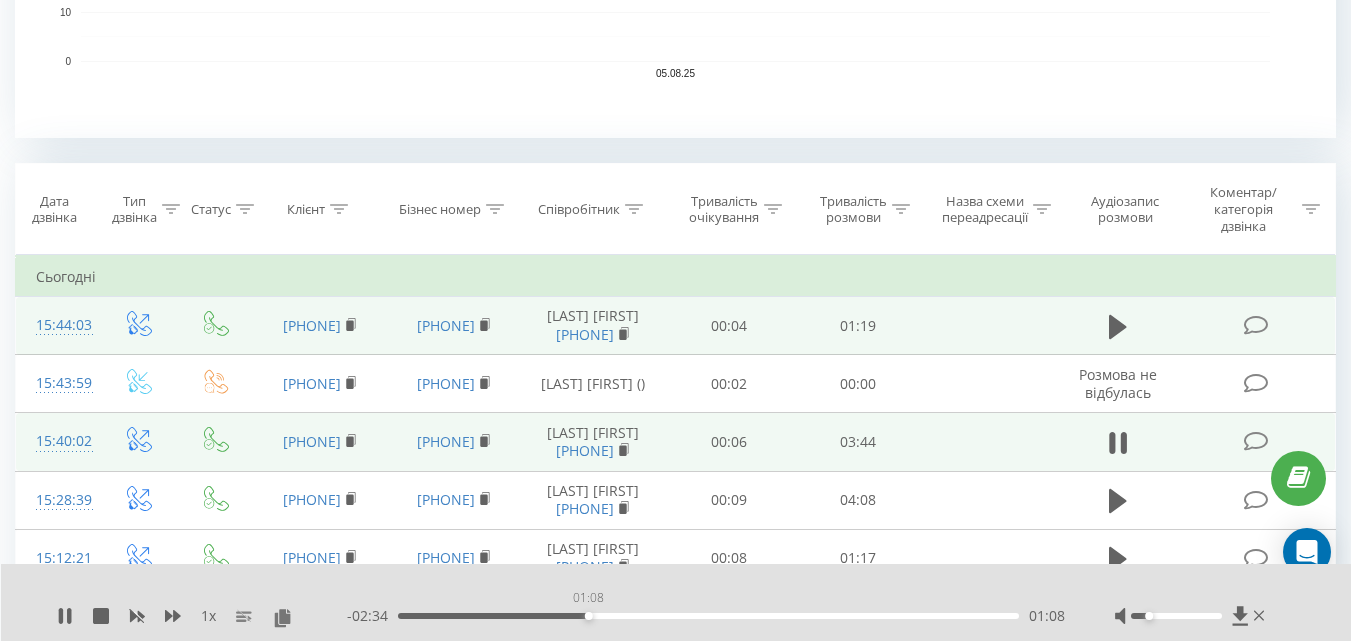 click on "01:08" at bounding box center [708, 616] 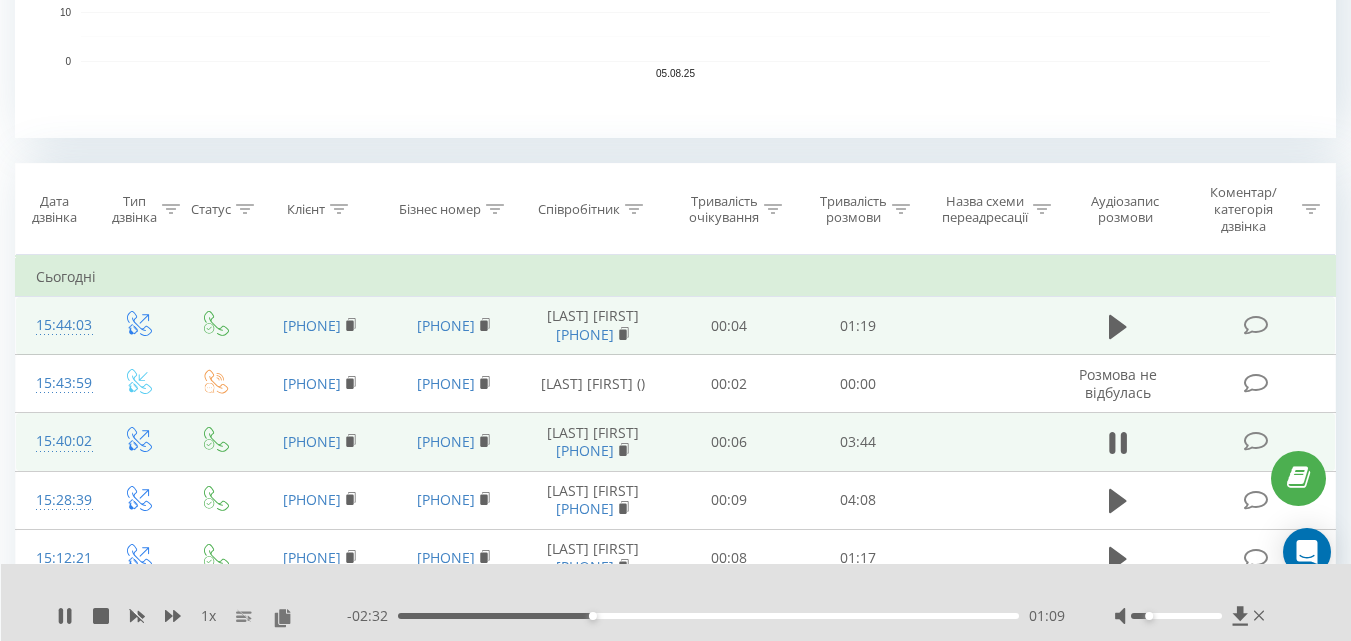 click on "01:09" at bounding box center [708, 616] 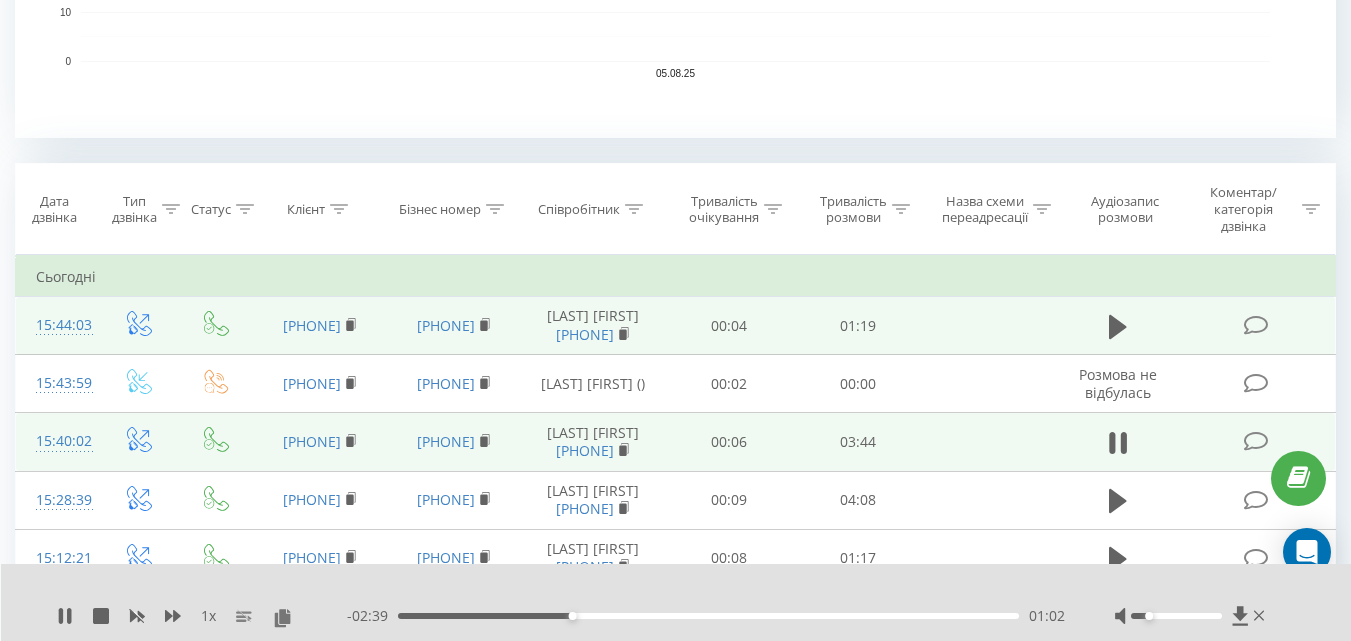 click on "01:02" at bounding box center [708, 616] 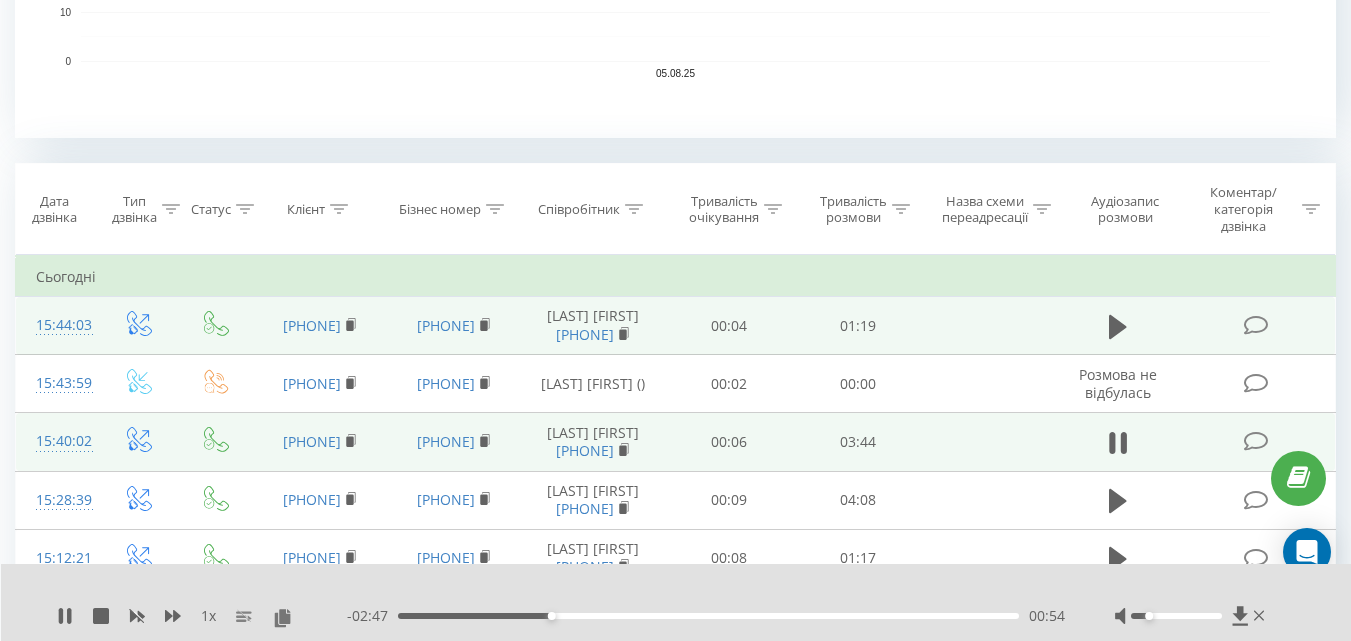 click on "00:54" at bounding box center (708, 616) 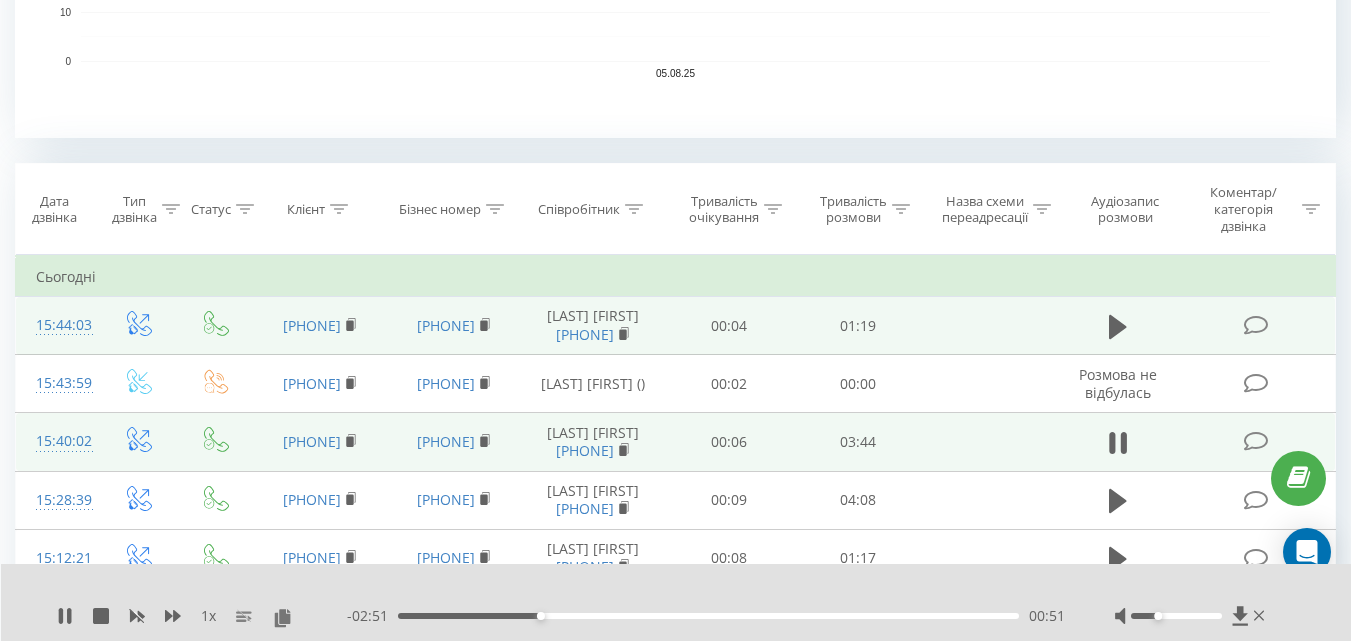 click at bounding box center [1176, 616] 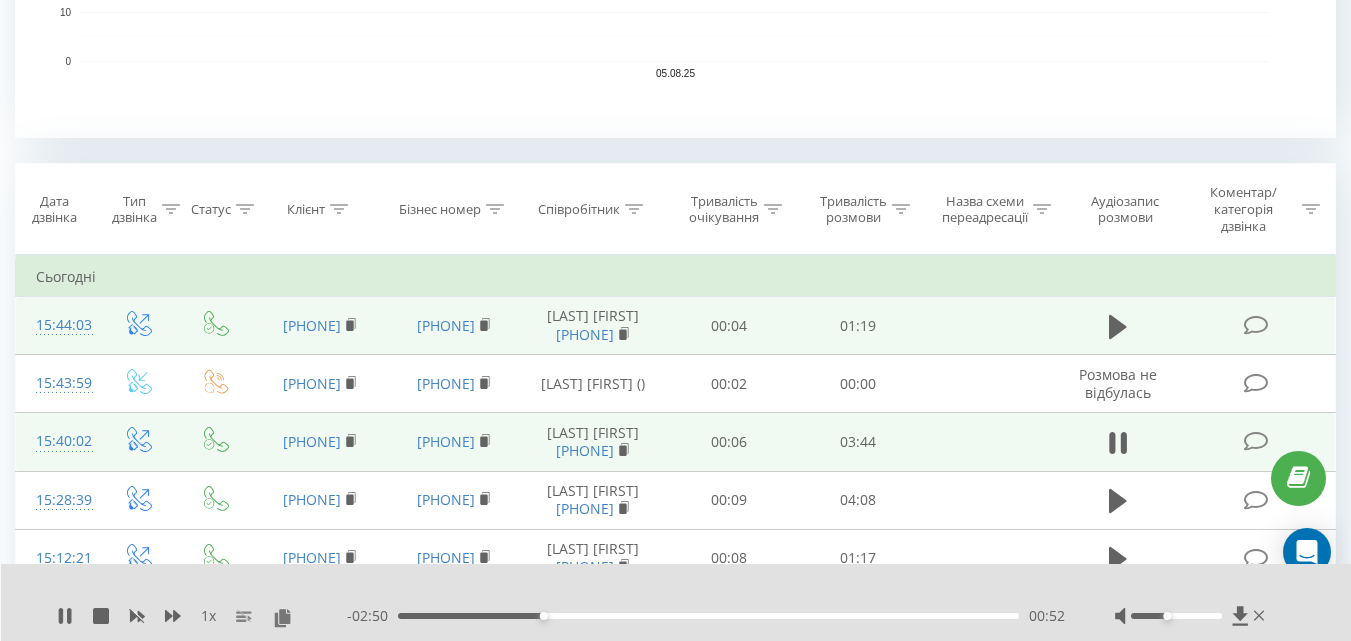 click at bounding box center (1176, 616) 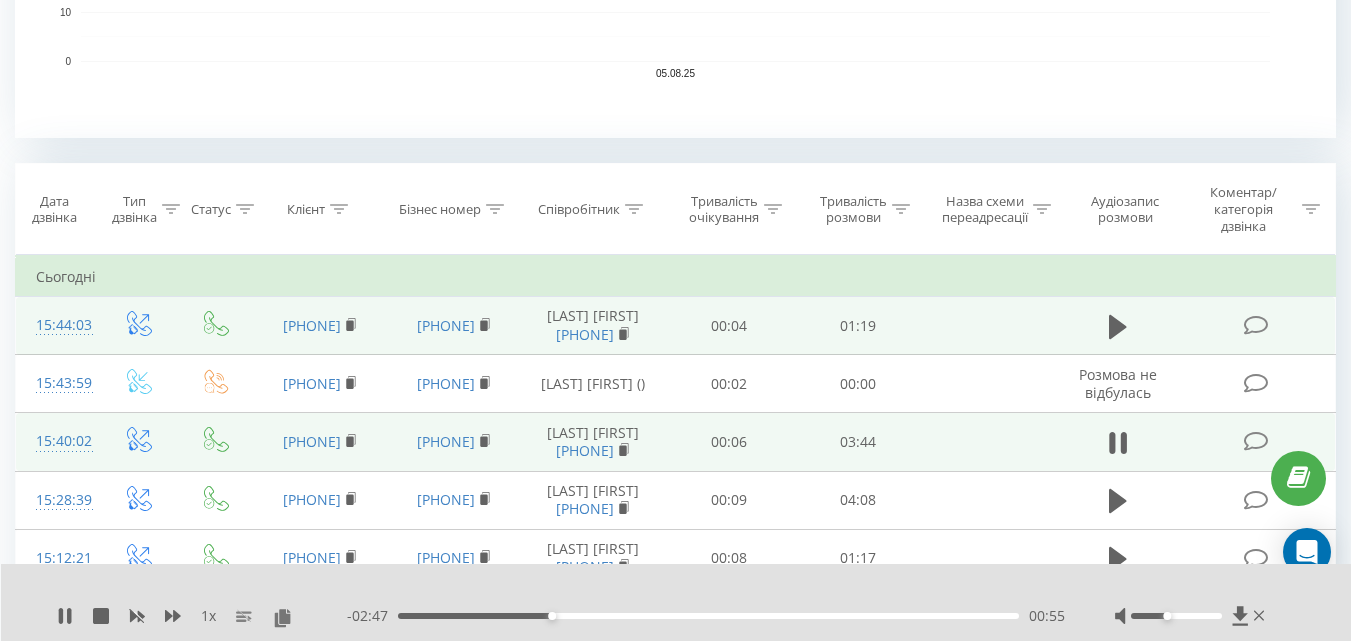 click at bounding box center (1167, 616) 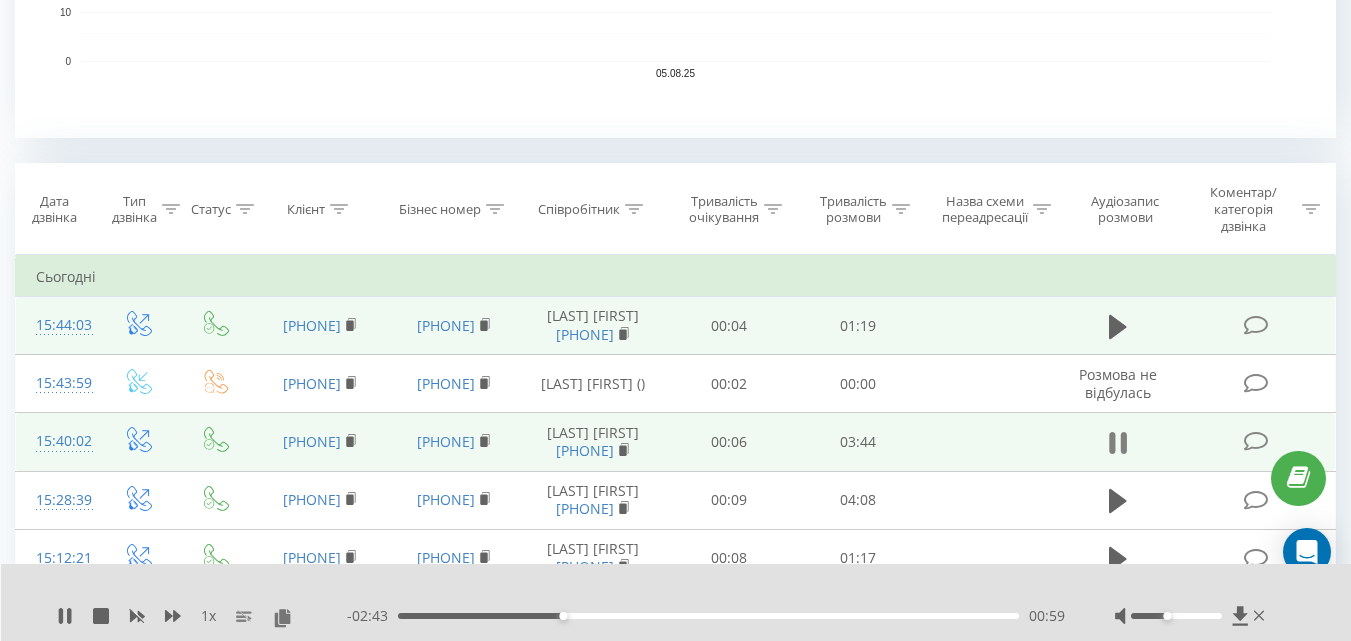 click 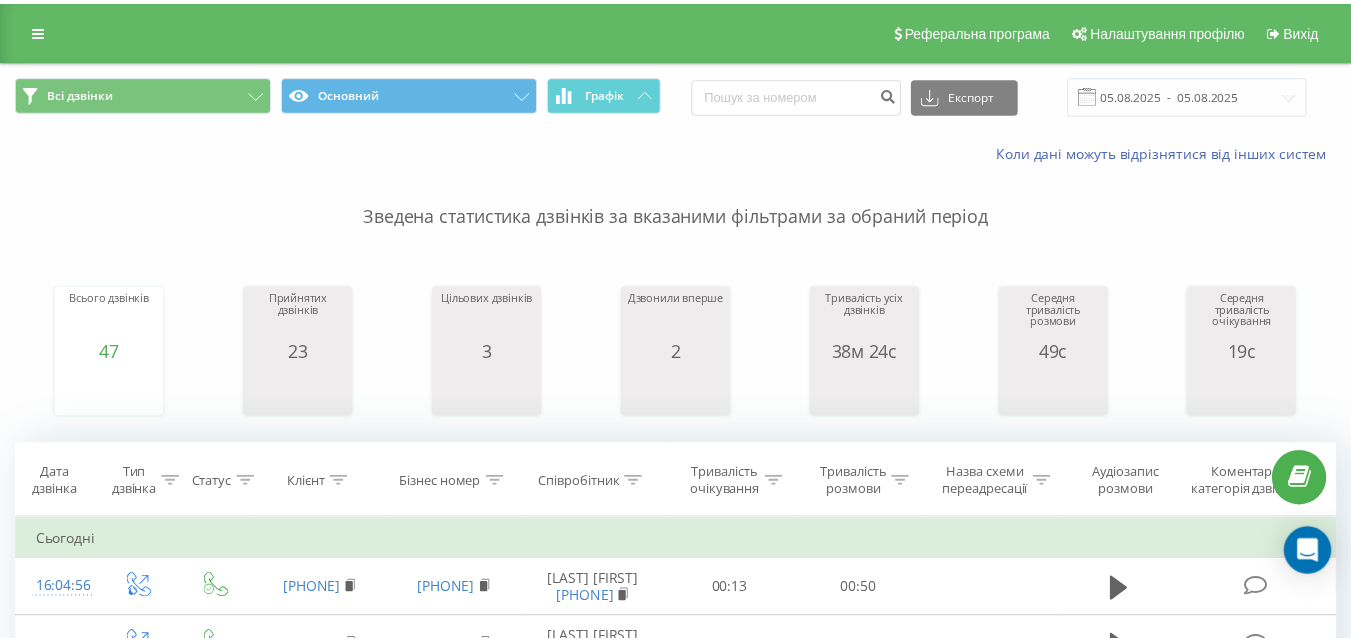 scroll, scrollTop: 0, scrollLeft: 0, axis: both 